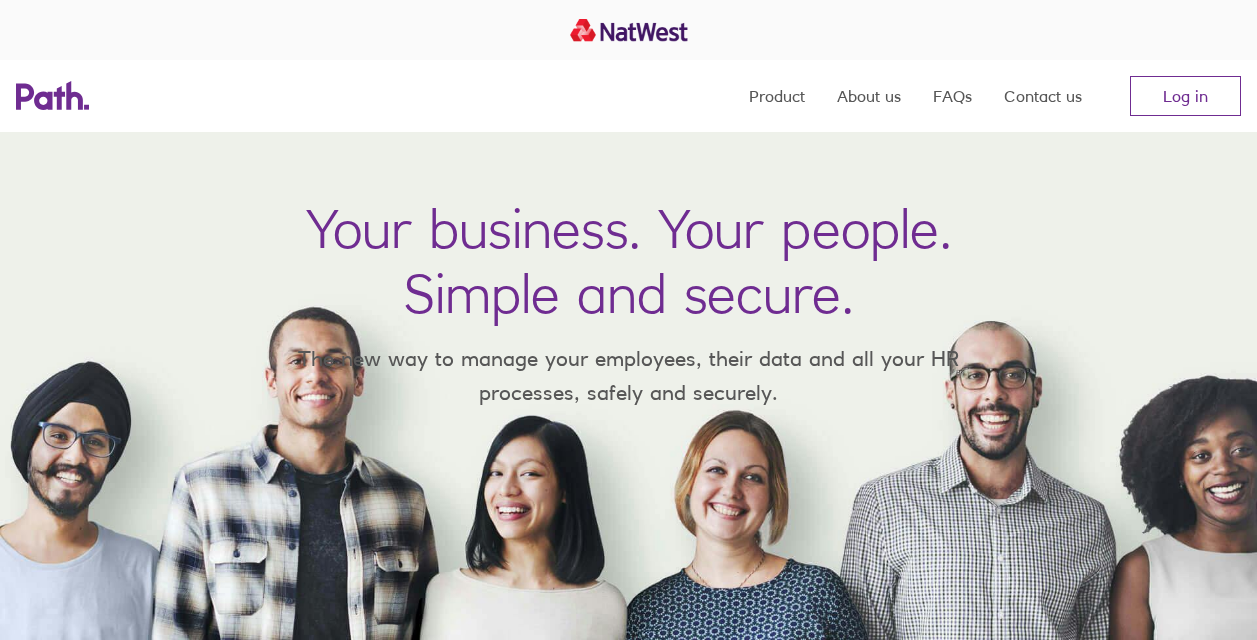scroll, scrollTop: 0, scrollLeft: 0, axis: both 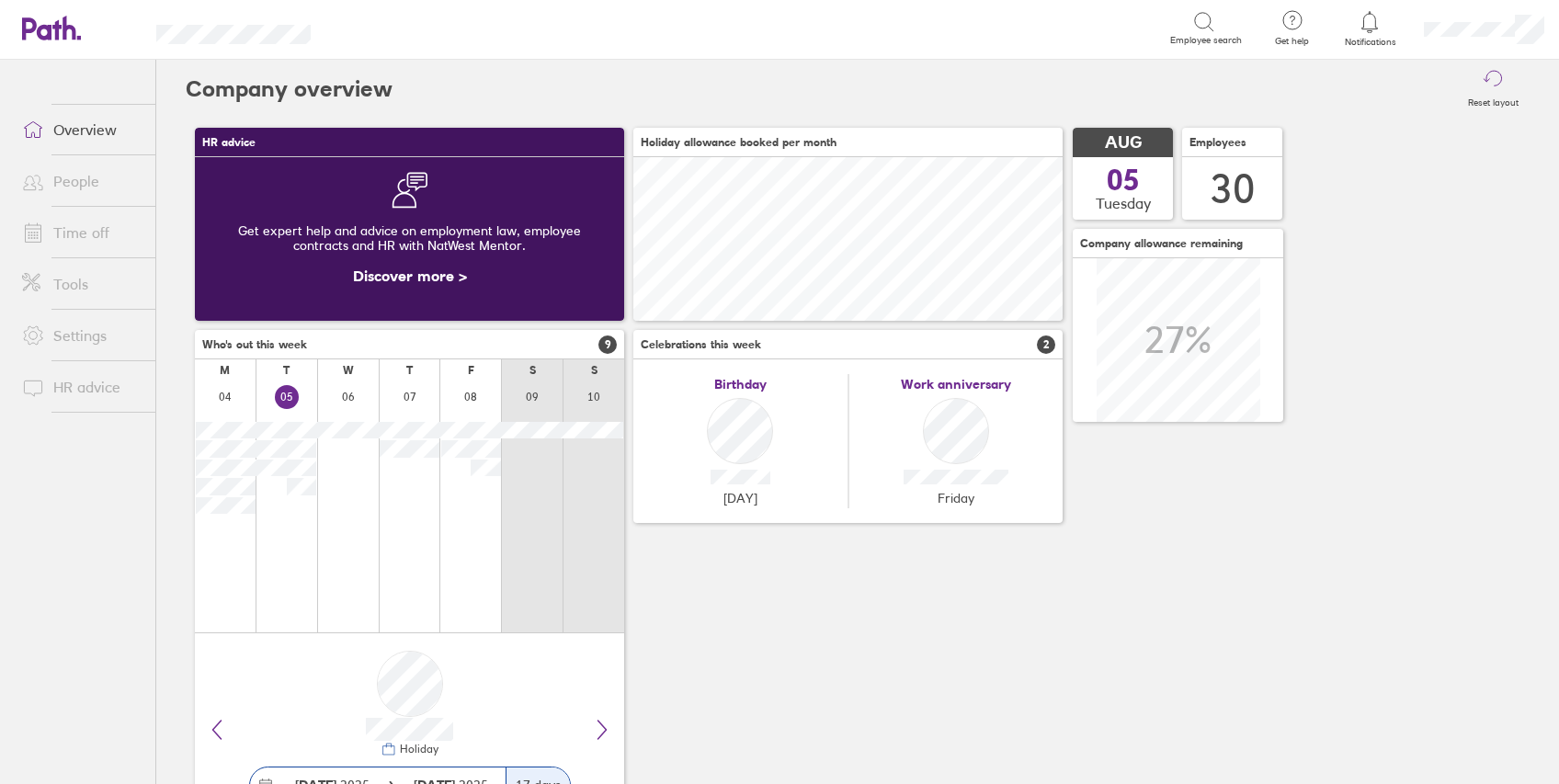 click on "People" at bounding box center [81, 181] 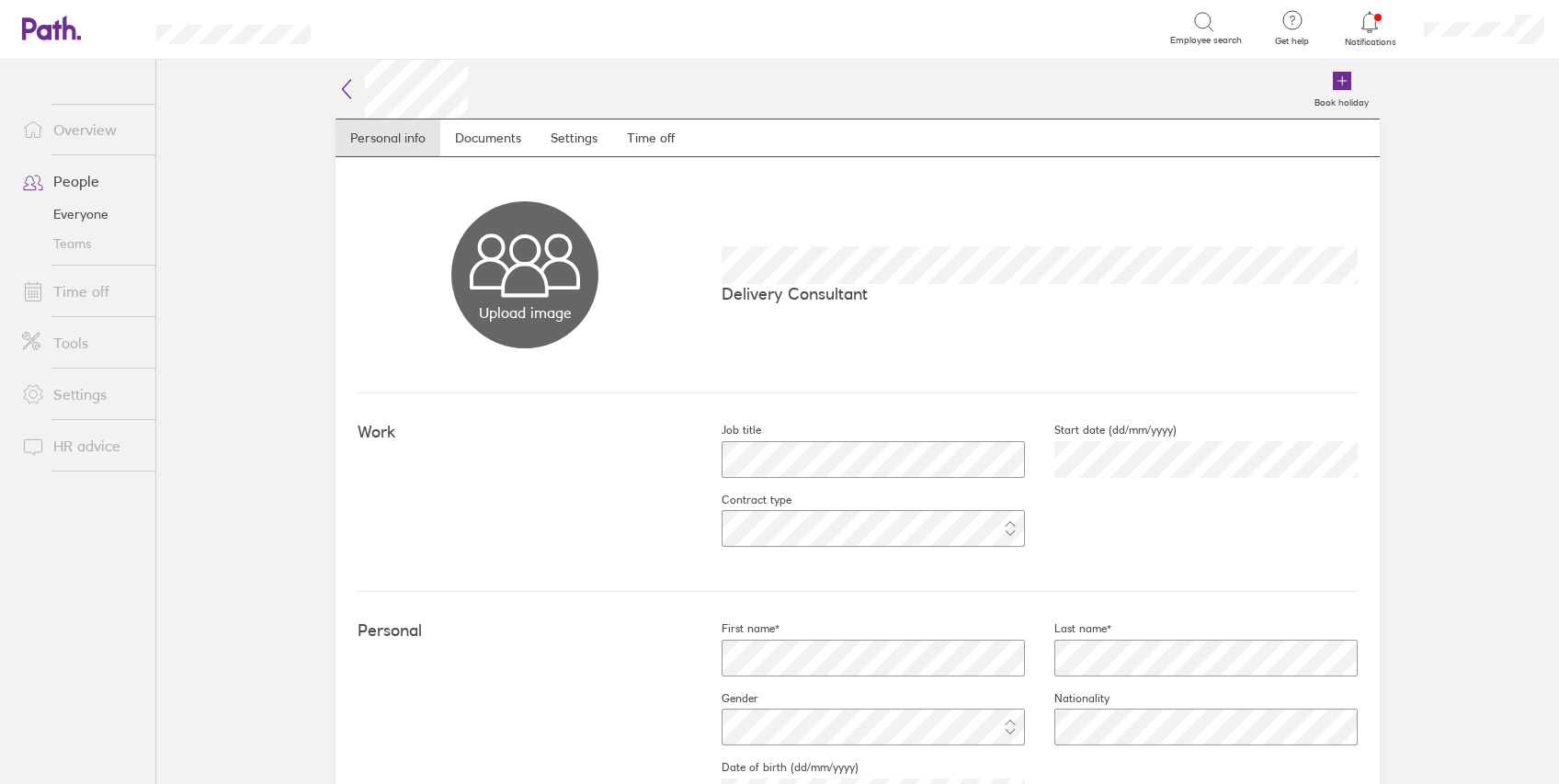 click 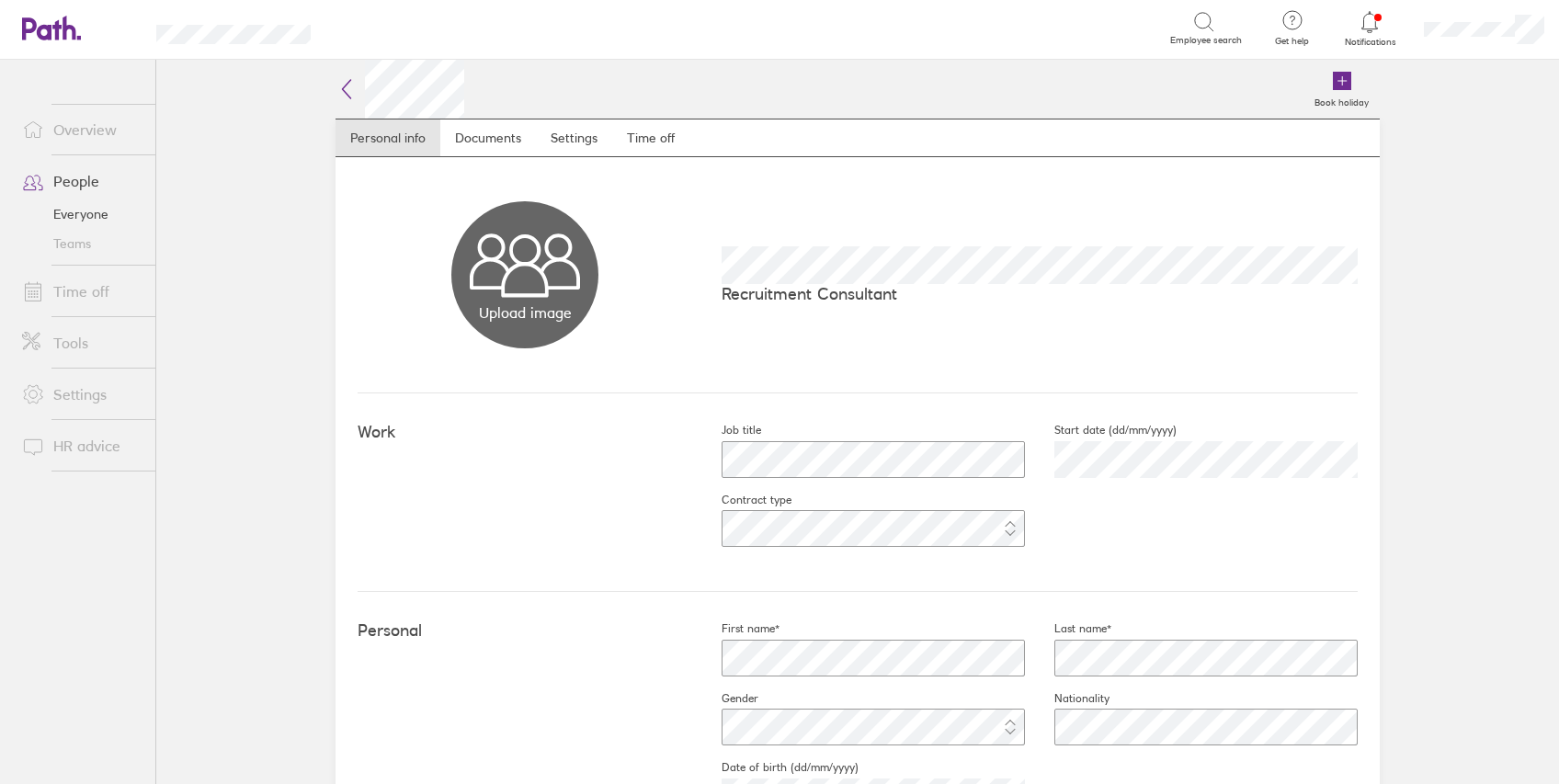 click 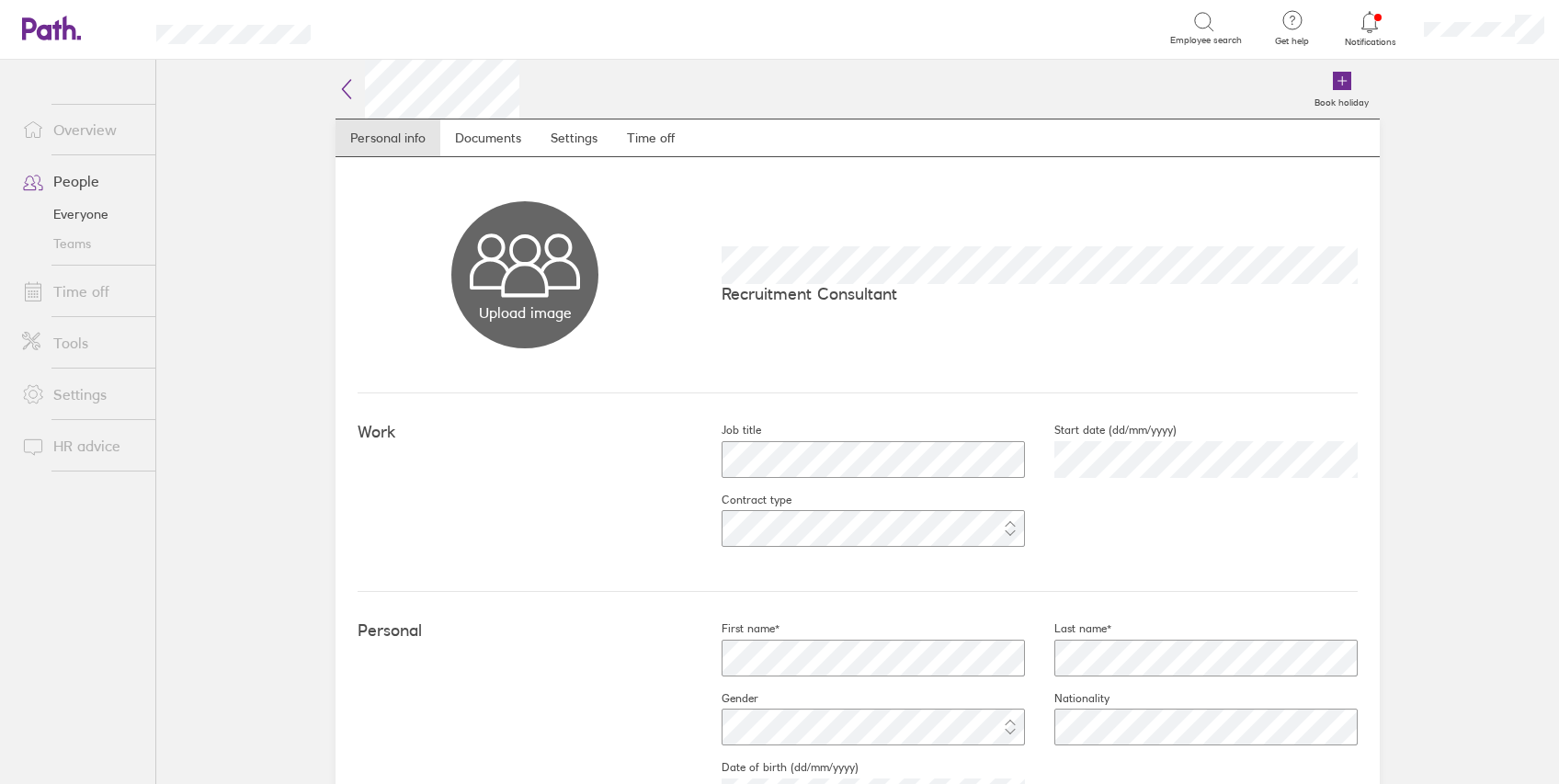 click 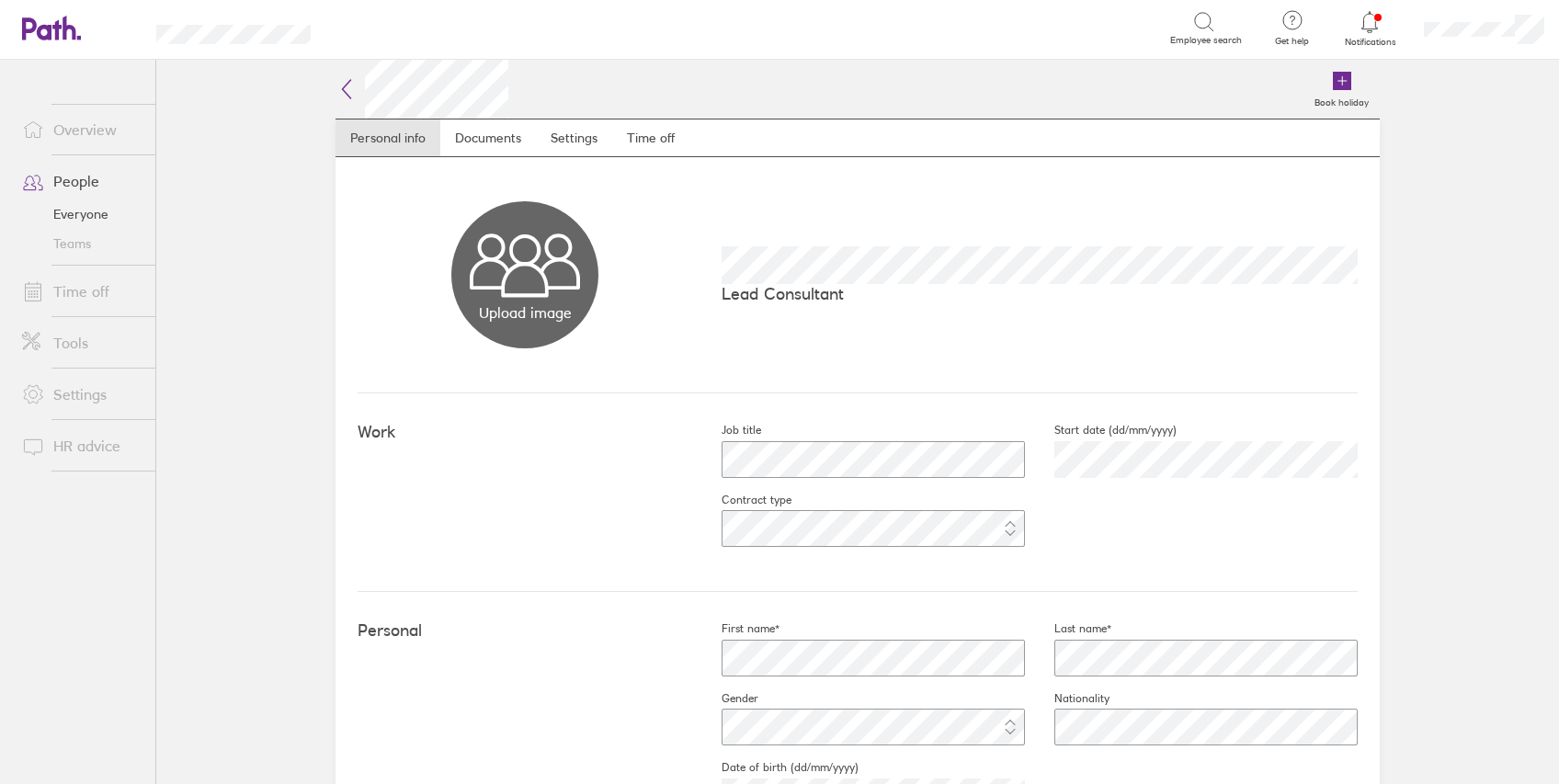click 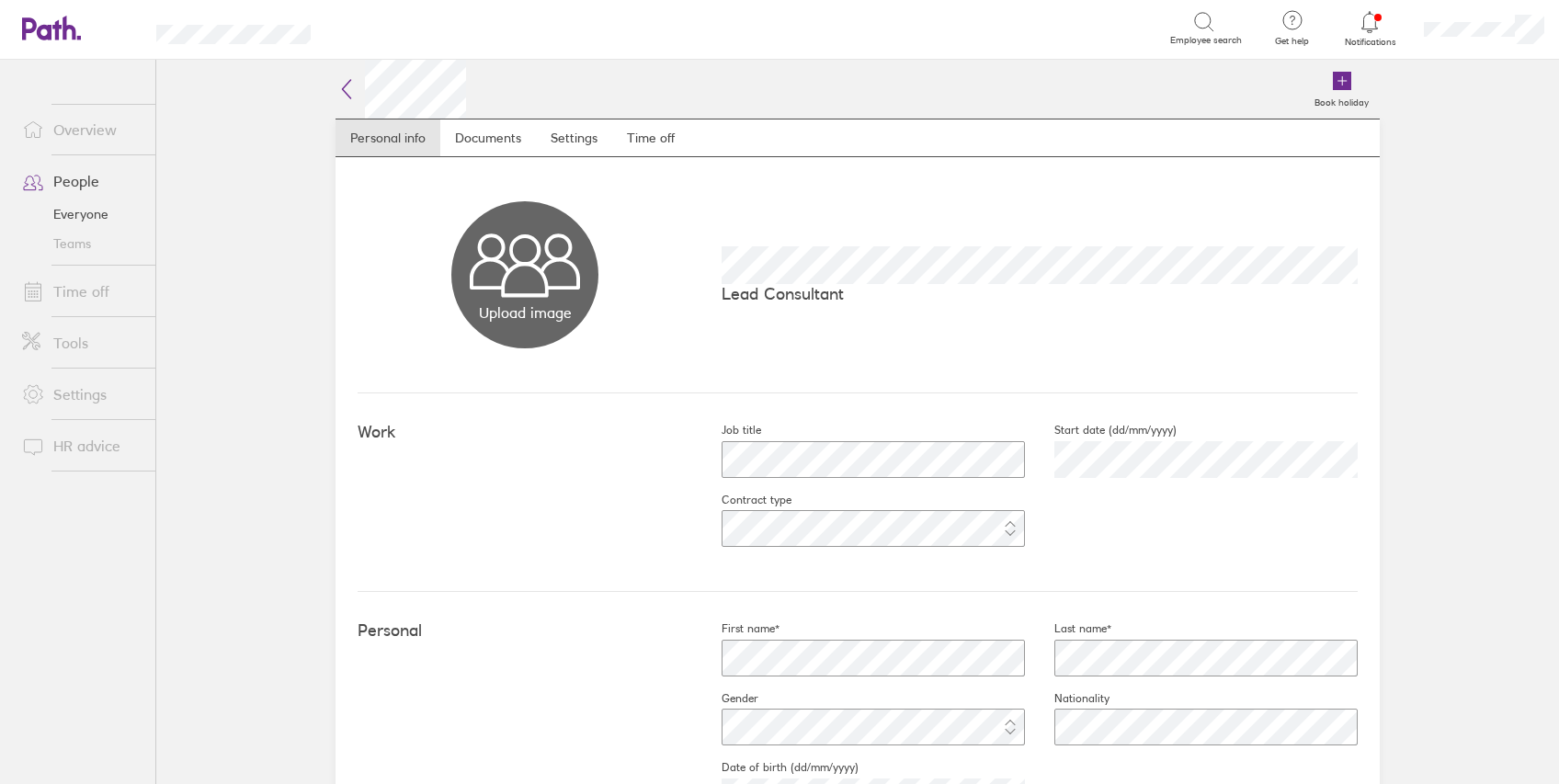 click 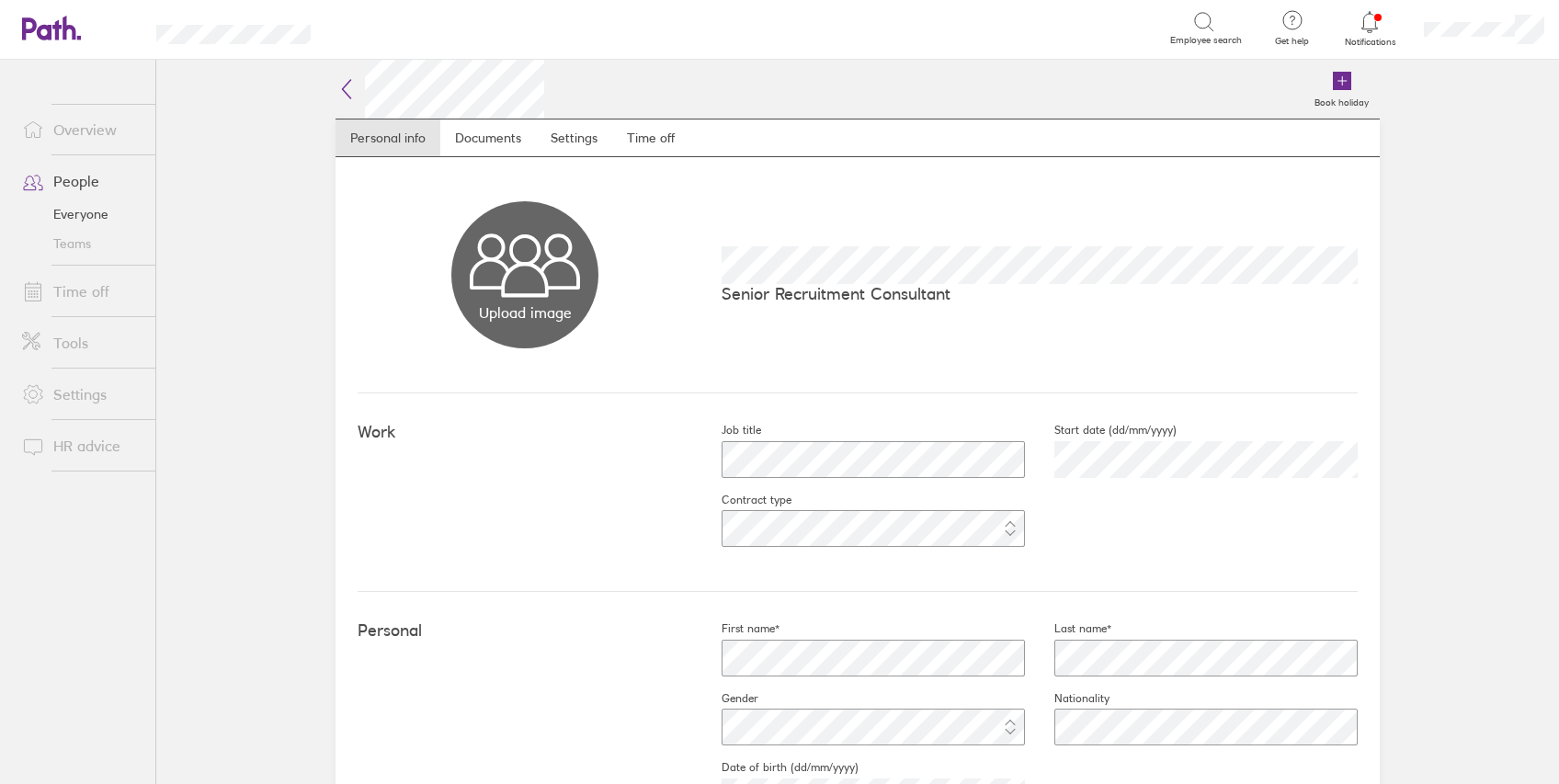click 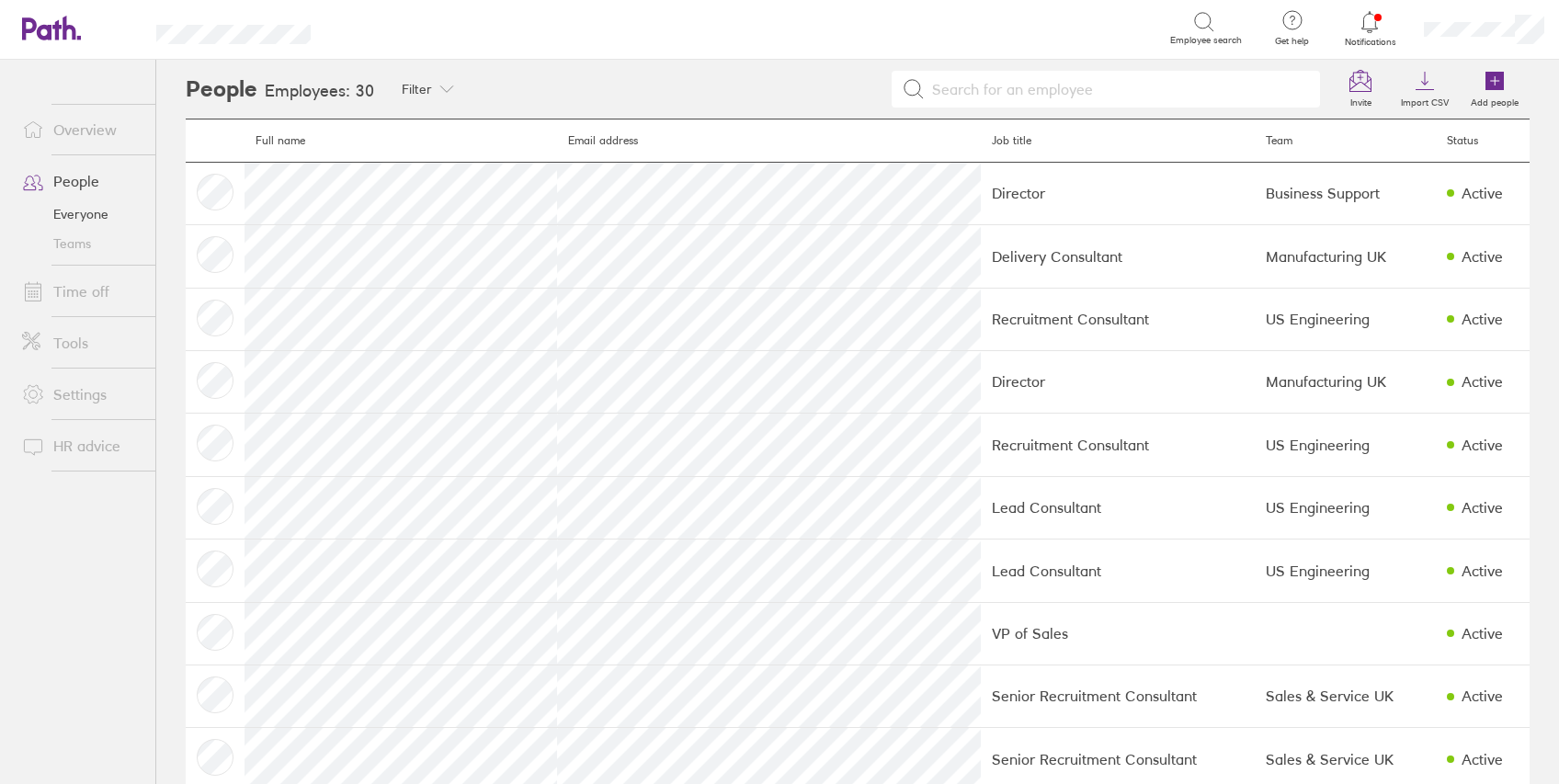 click on "Overview People Everyone Teams Time off Tools Settings HR advice" at bounding box center [77, 392] 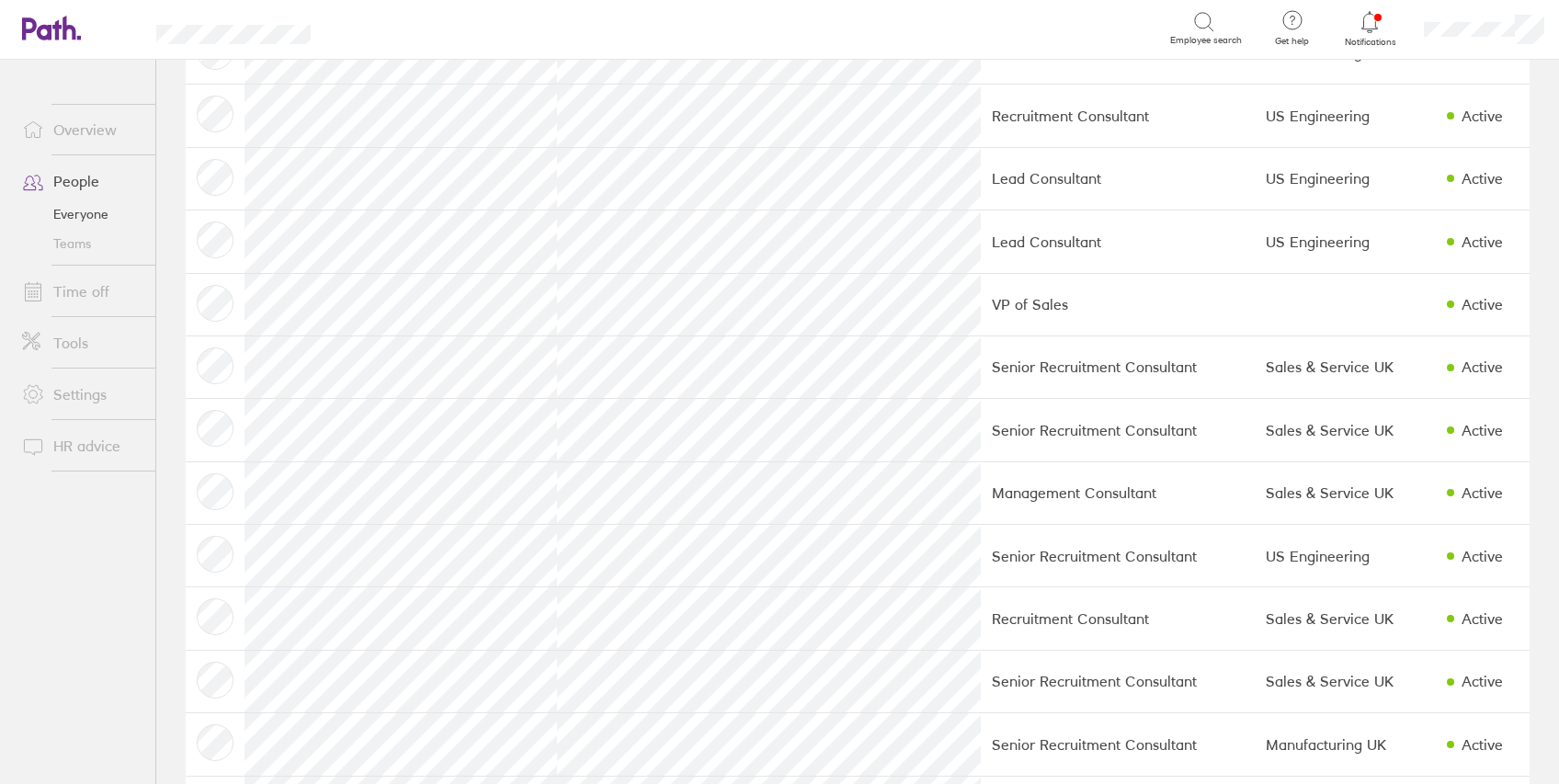 scroll, scrollTop: 647, scrollLeft: 0, axis: vertical 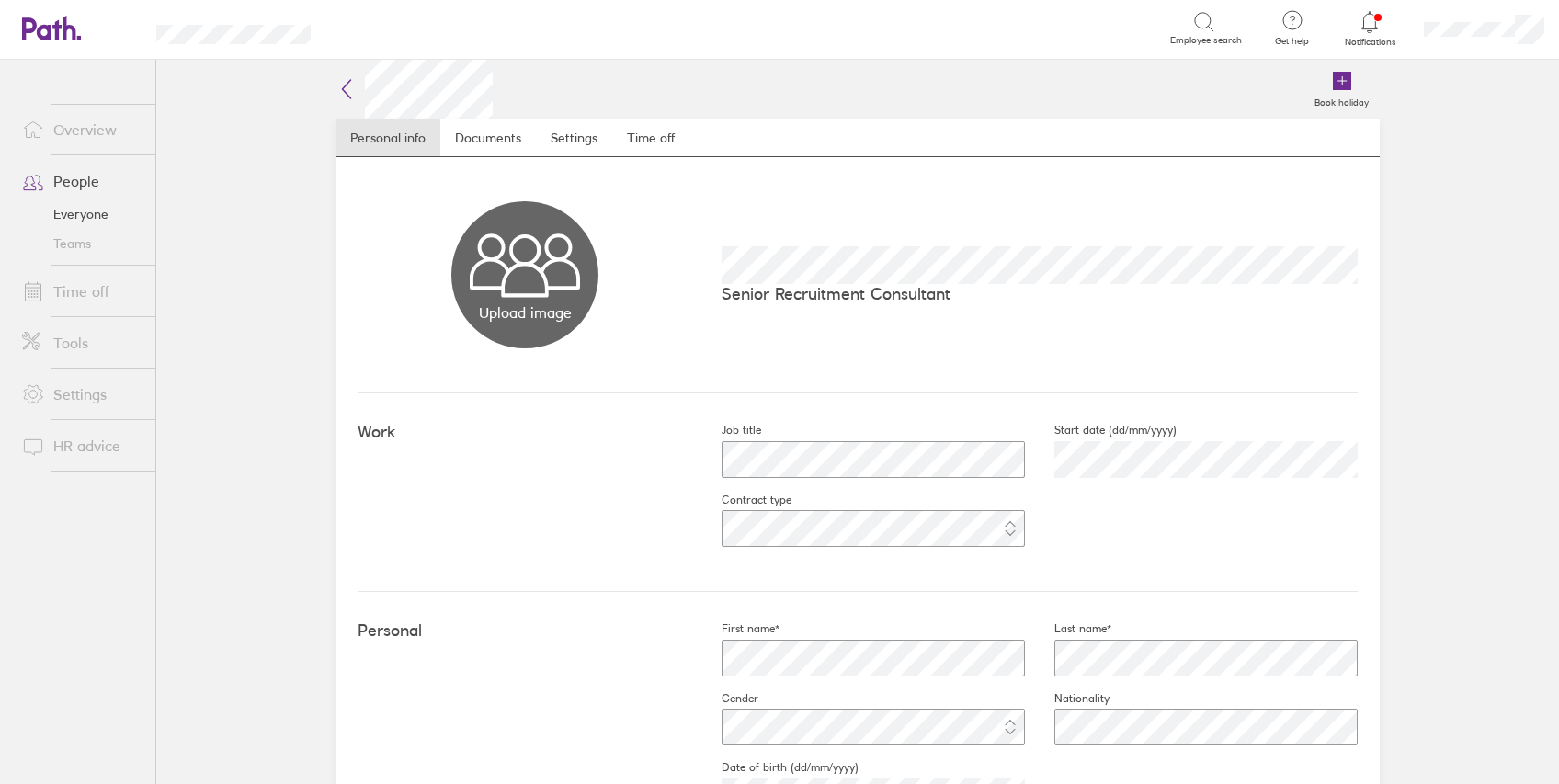 click 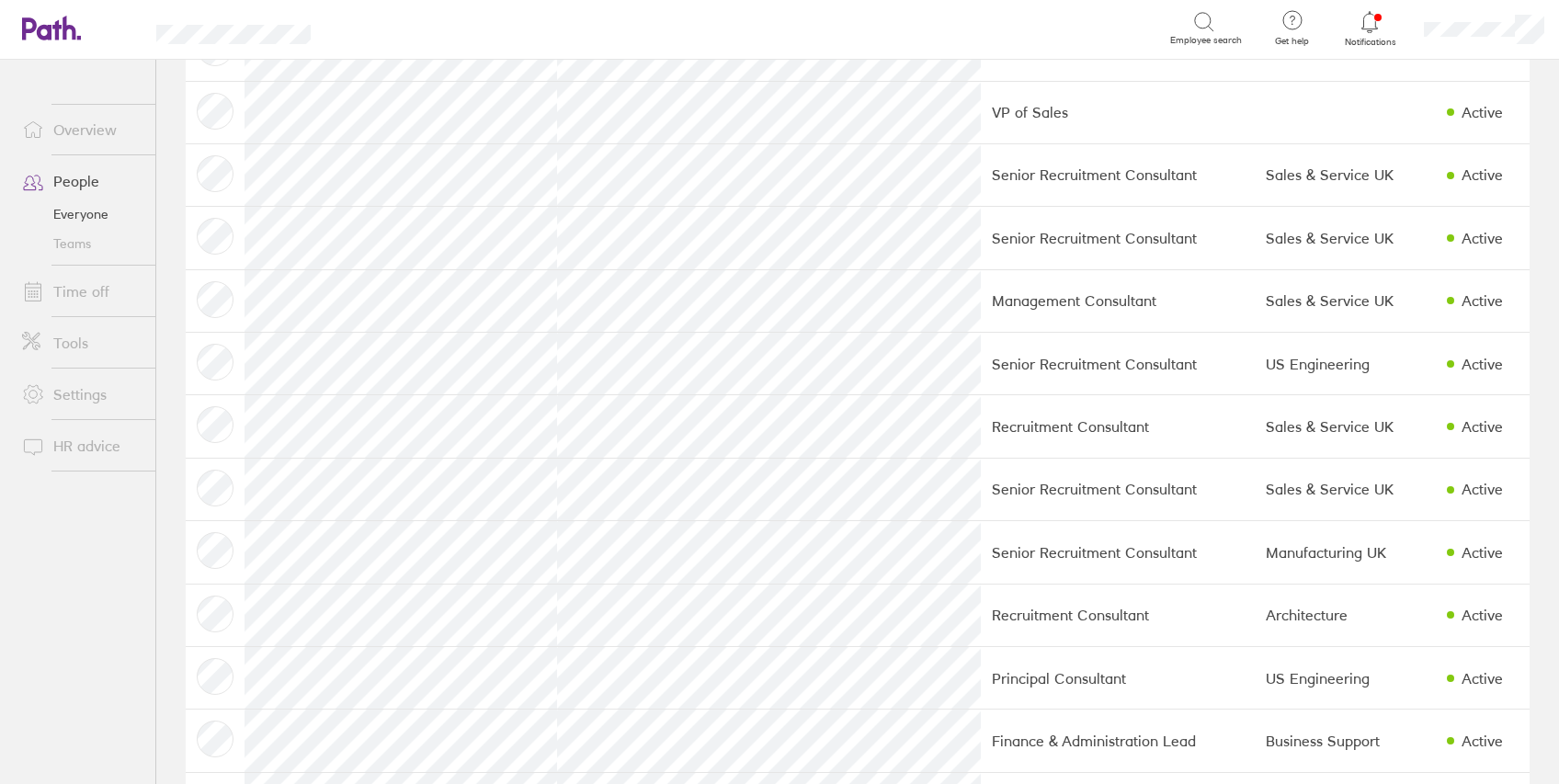 scroll, scrollTop: 523, scrollLeft: 0, axis: vertical 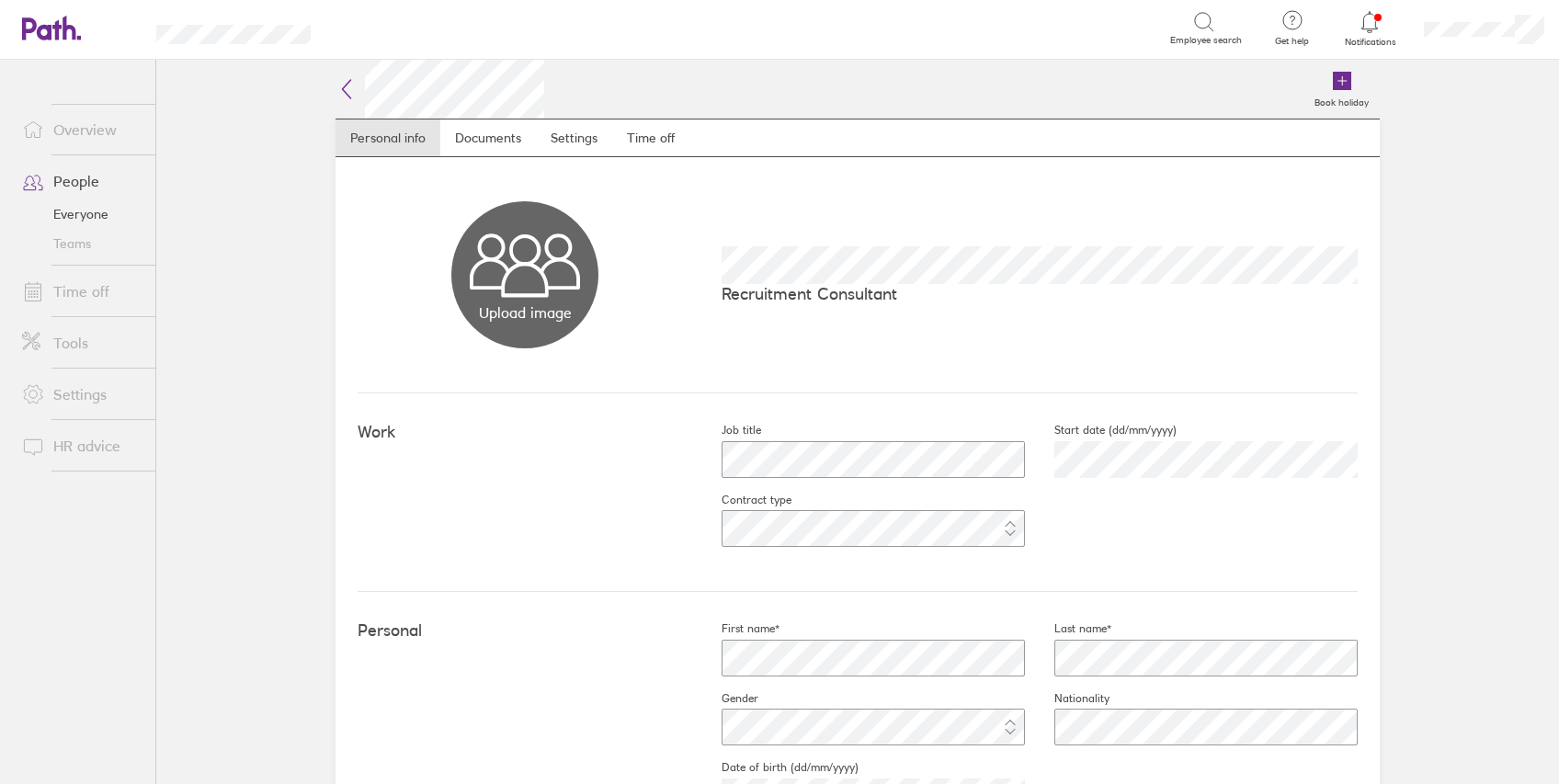 click 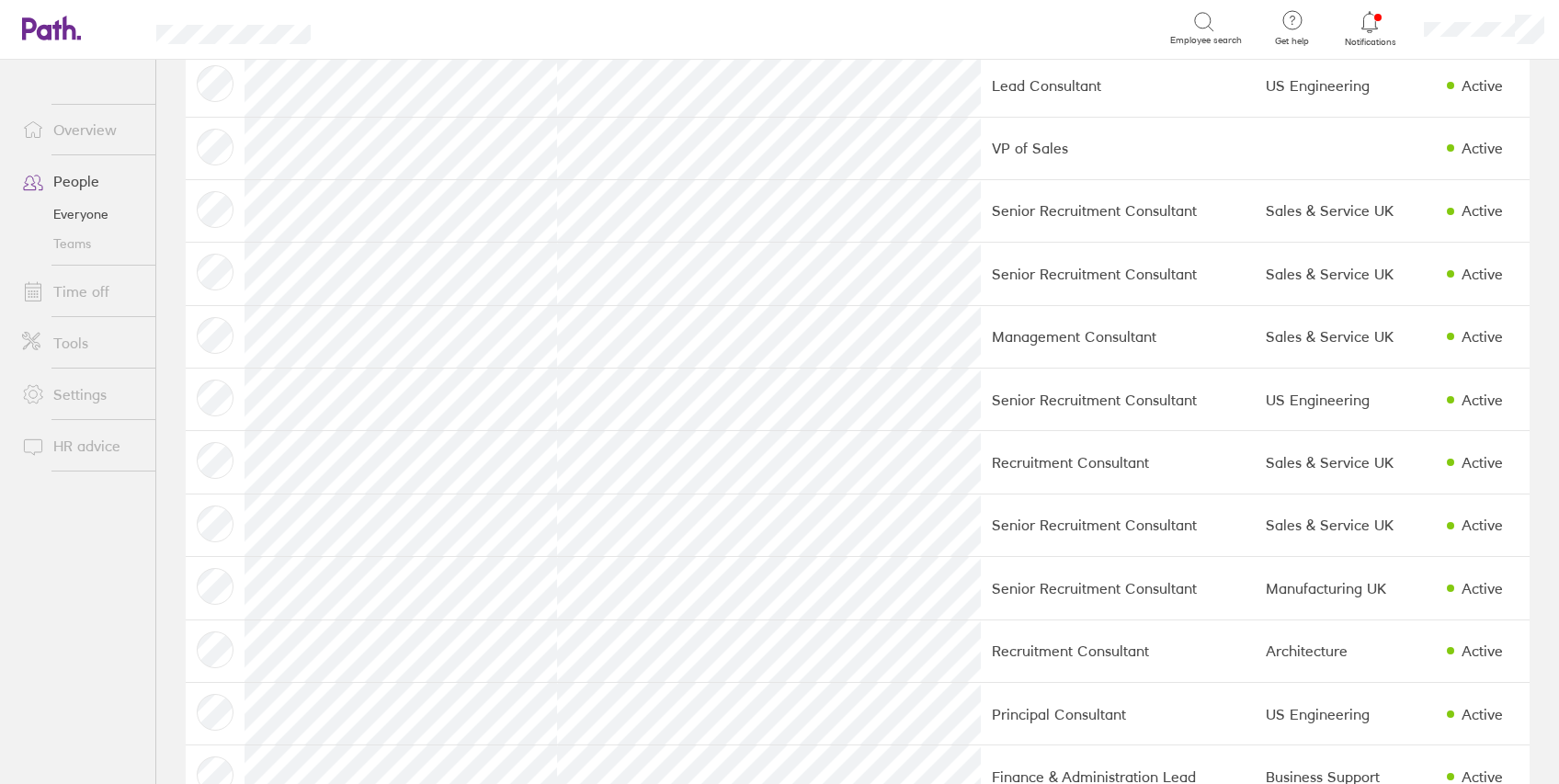 scroll, scrollTop: 663, scrollLeft: 0, axis: vertical 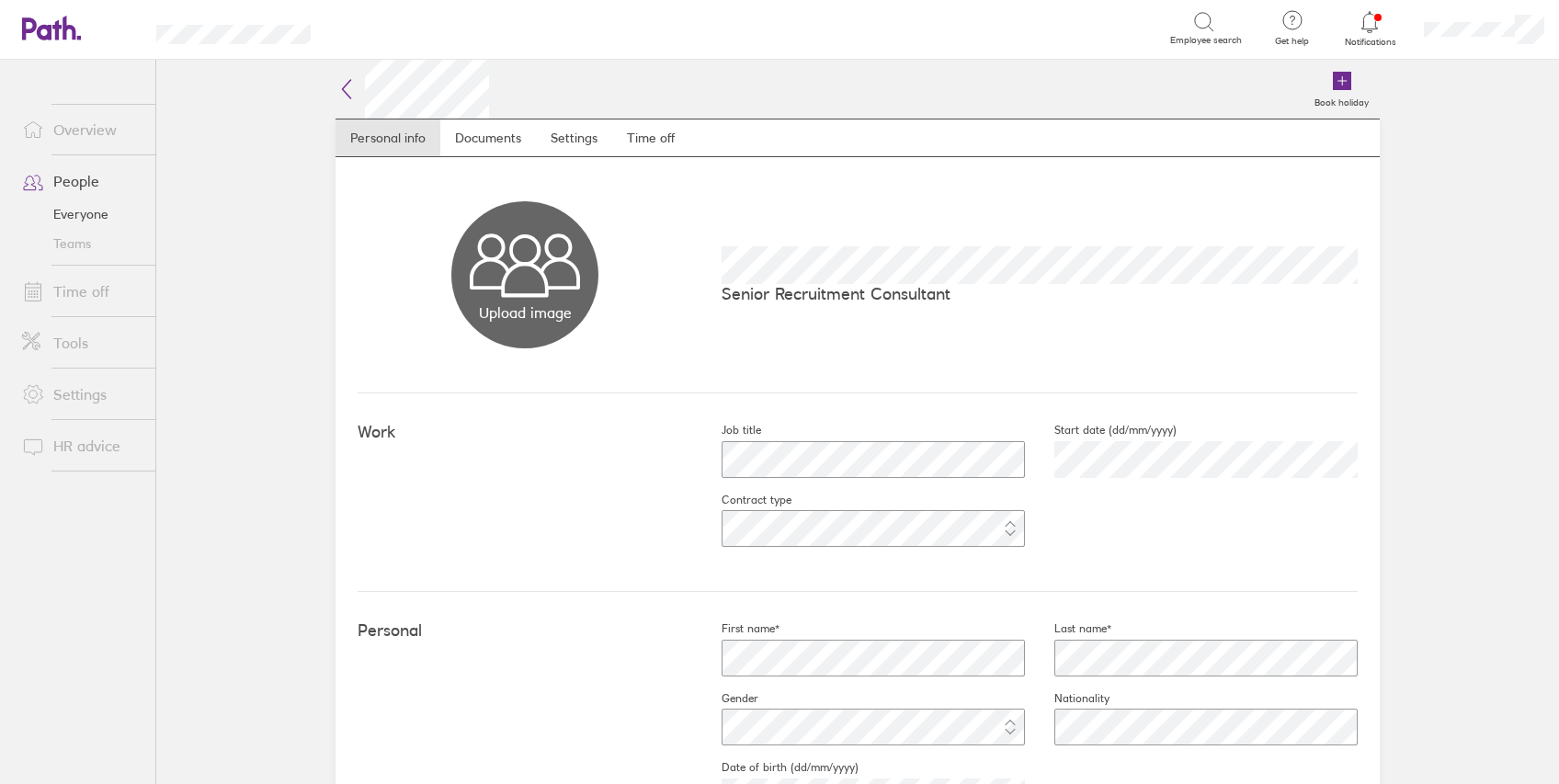 click 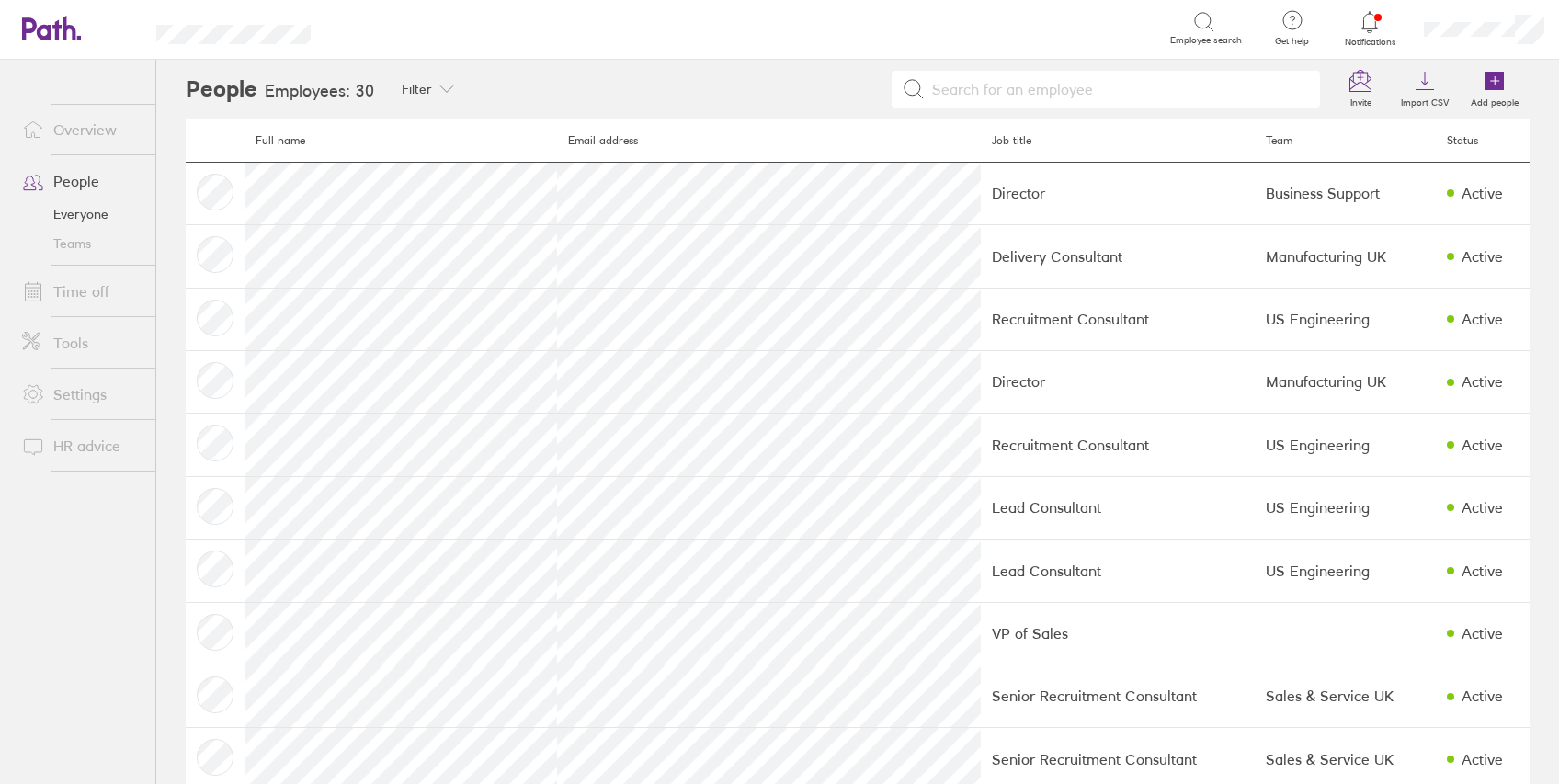 click on "People Employees: 30 Filter Filter by team Architecture Sales & Service [COUNTRY] Manufacturing [COUNTRY] [COUNTRY] Engineering Business Support Done Invite Import CSV Add people Full name Email address Job title Team Status Director Business Support Active Delivery Consultant Manufacturing [COUNTRY] Active Recruitment Consultant [COUNTRY] Engineering Active Director Manufacturing [COUNTRY] Active Recruitment Consultant [COUNTRY] Engineering Active Lead Consultant [COUNTRY] Engineering Active Lead Consultant [COUNTRY] Engineering Active VP of Sales Active Senior Recruitment Consultant Sales & Service [COUNTRY] Active Senior Recruitment Consultant Sales & Service [COUNTRY] Active Management Consultant Sales & Service [COUNTRY] Active Senior Recruitment Consultant [COUNTRY] Engineering Active Recruitment Consultant Sales & Service [COUNTRY] Active Senior Recruitment Consultant Sales & Service [COUNTRY] Active Senior Recruitment Consultant Manufacturing [COUNTRY] Active Recruitment Consultant Architecture Active Principal Consultant [COUNTRY] Engineering Active Finance & Administration Lead Business Support Active Active Active" at bounding box center (858, 422) 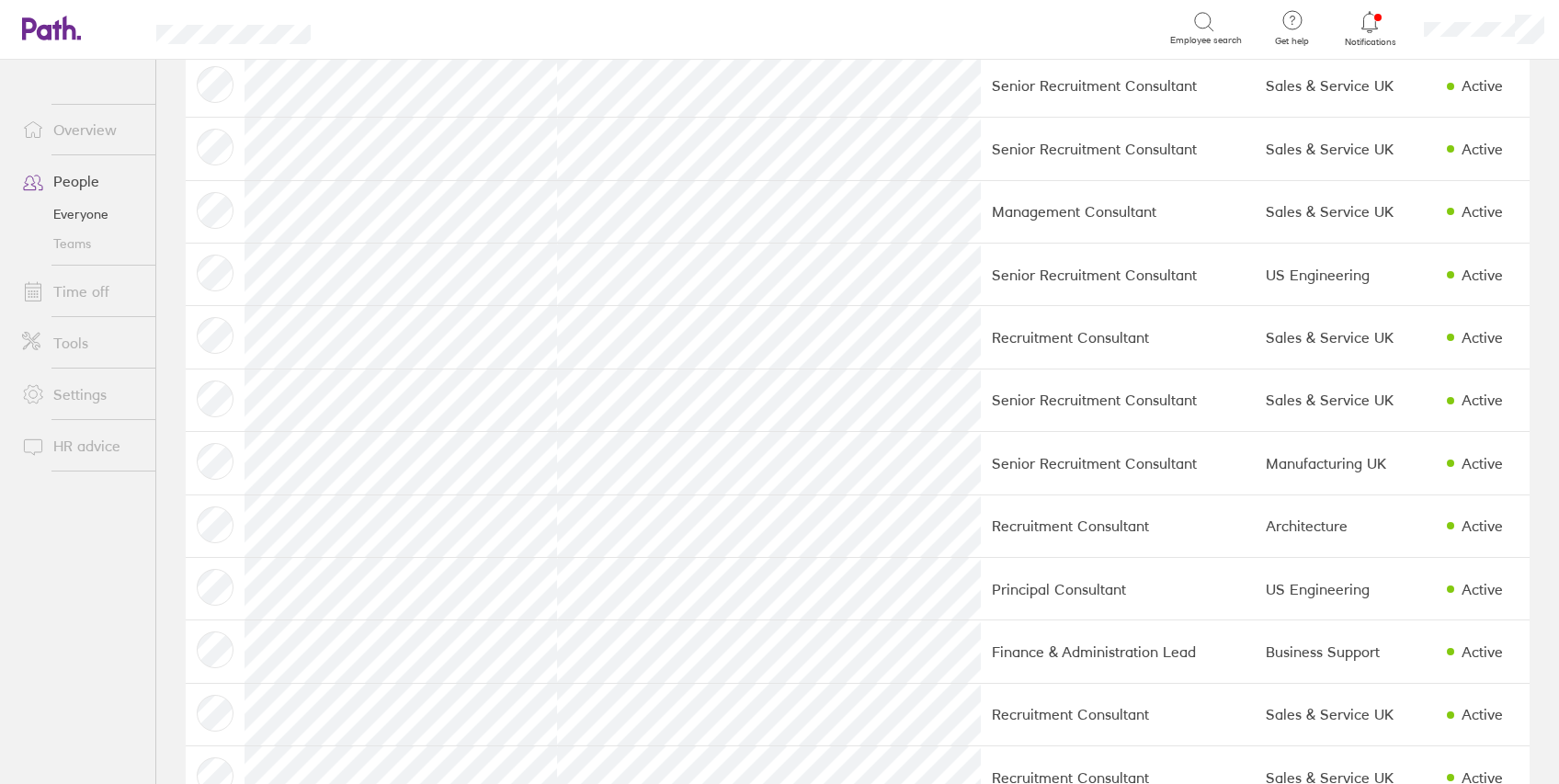 scroll, scrollTop: 631, scrollLeft: 0, axis: vertical 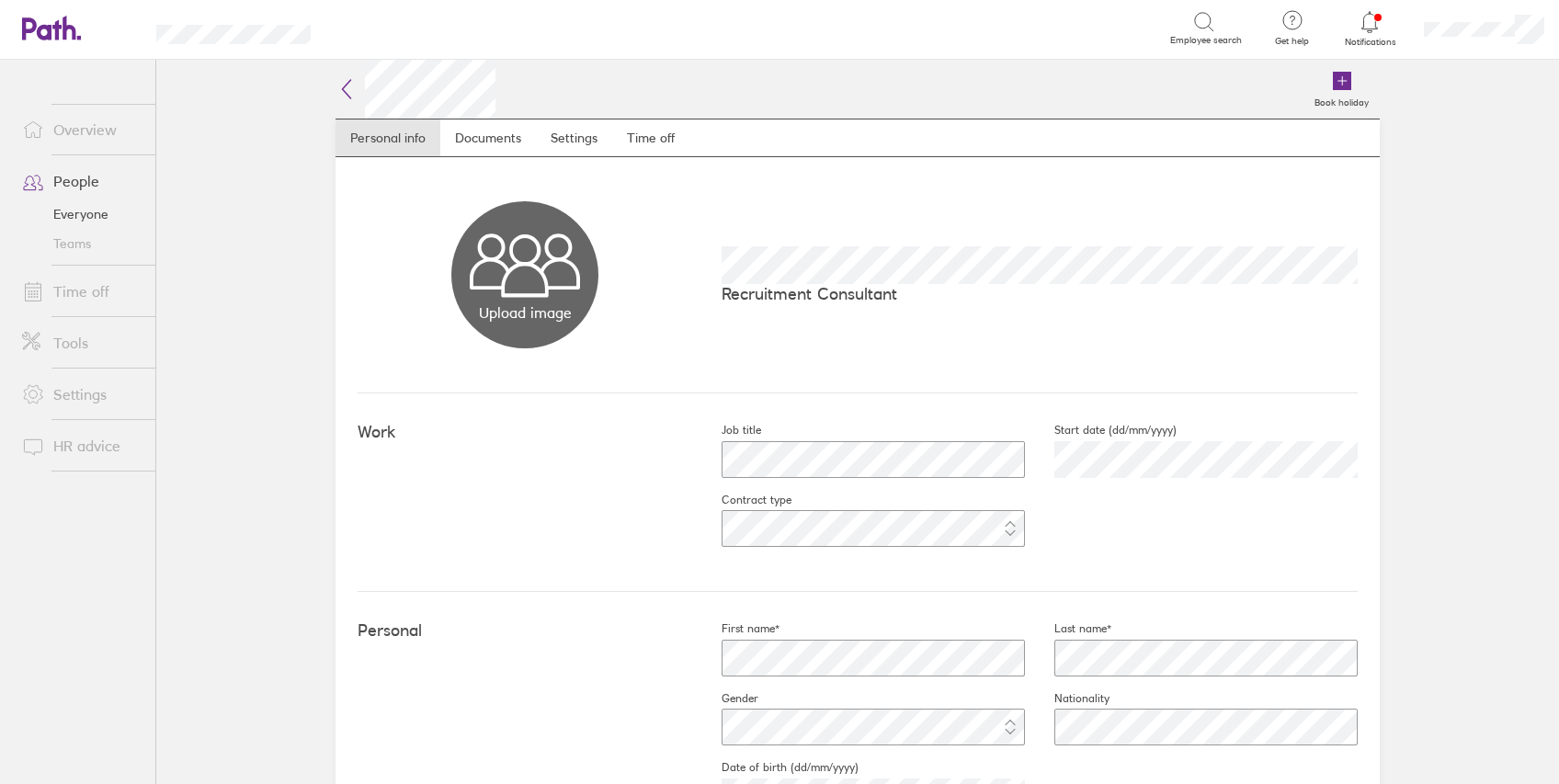 click 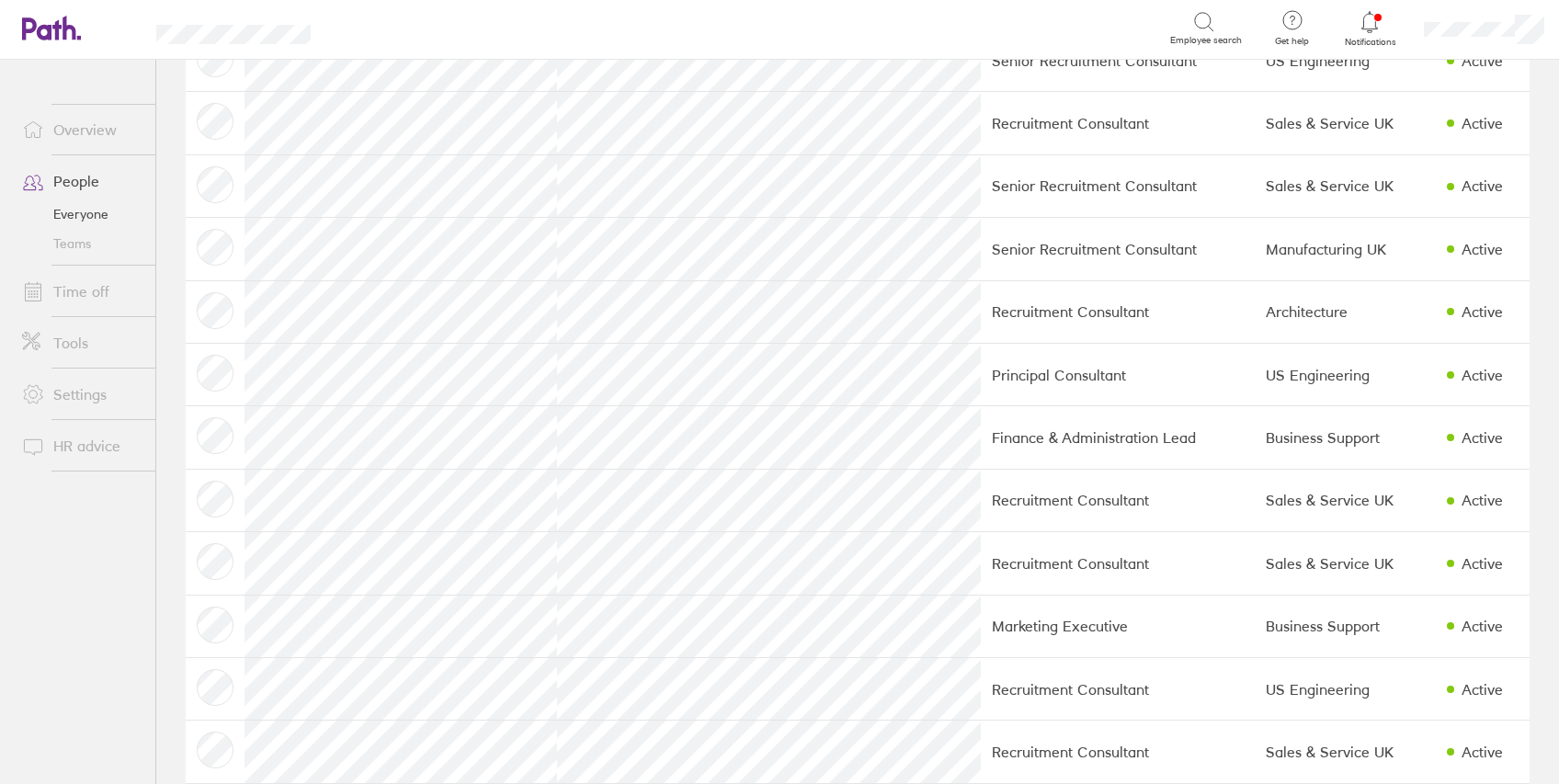 scroll, scrollTop: 939, scrollLeft: 0, axis: vertical 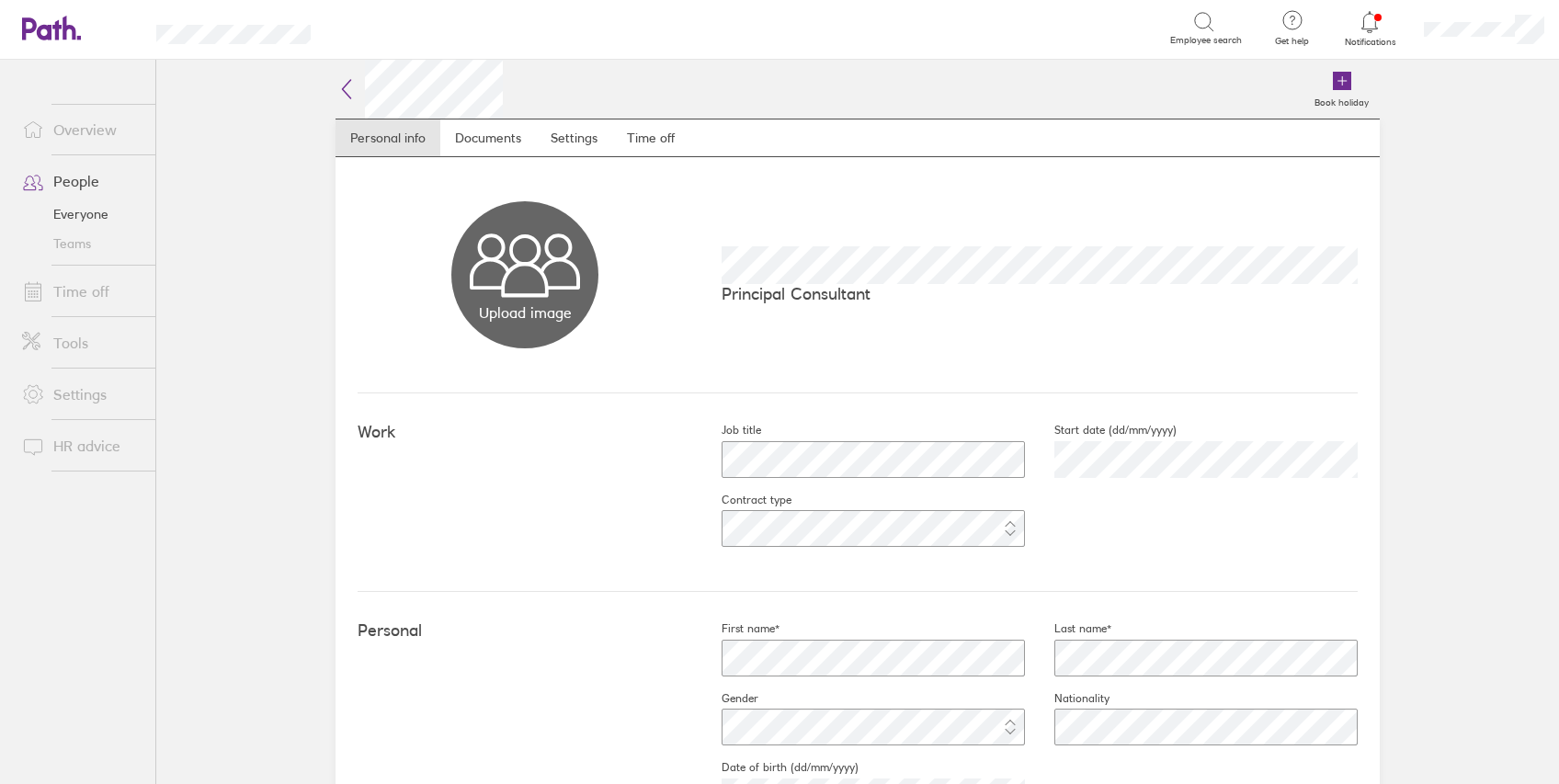 click 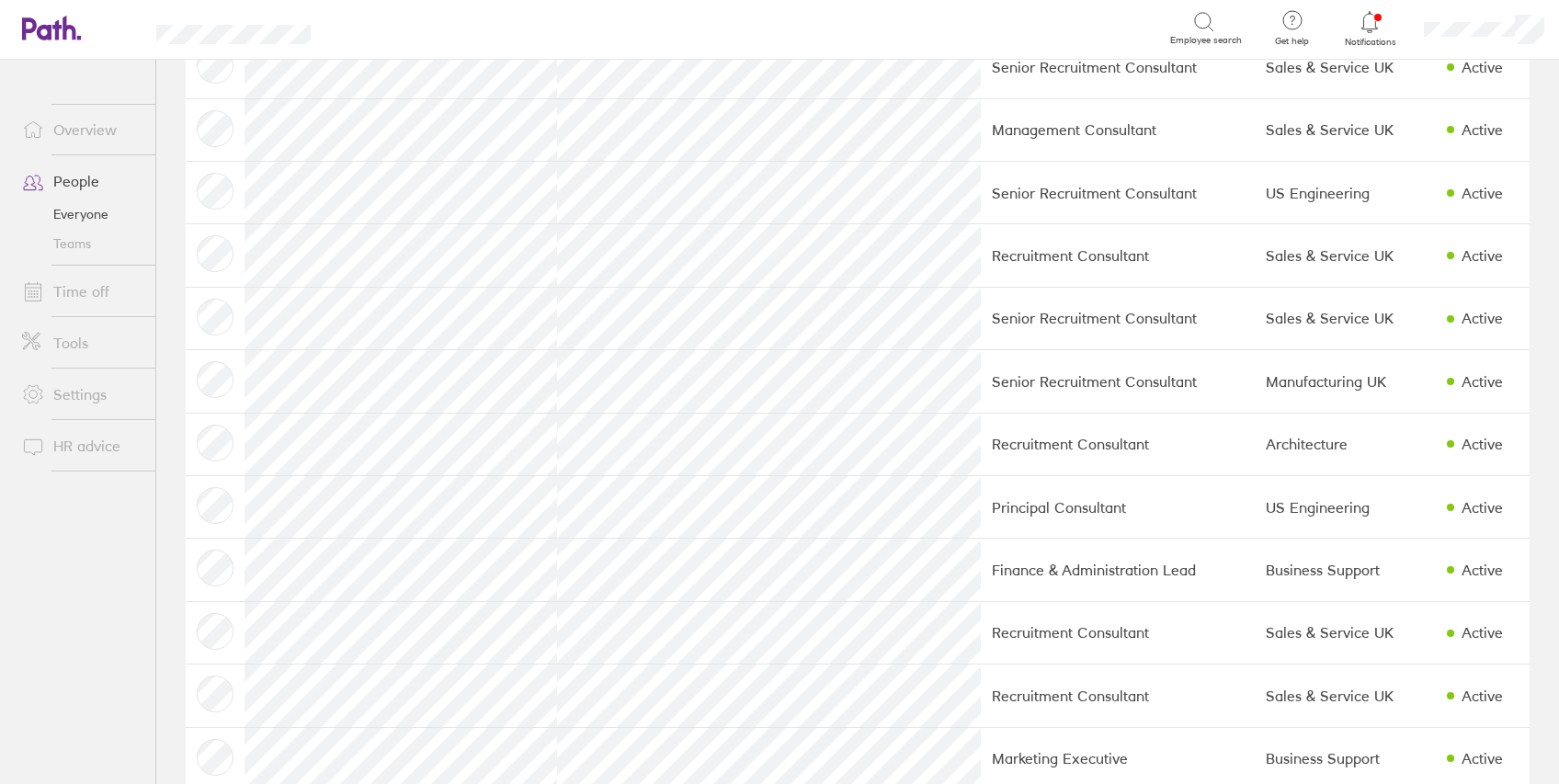 scroll, scrollTop: 853, scrollLeft: 0, axis: vertical 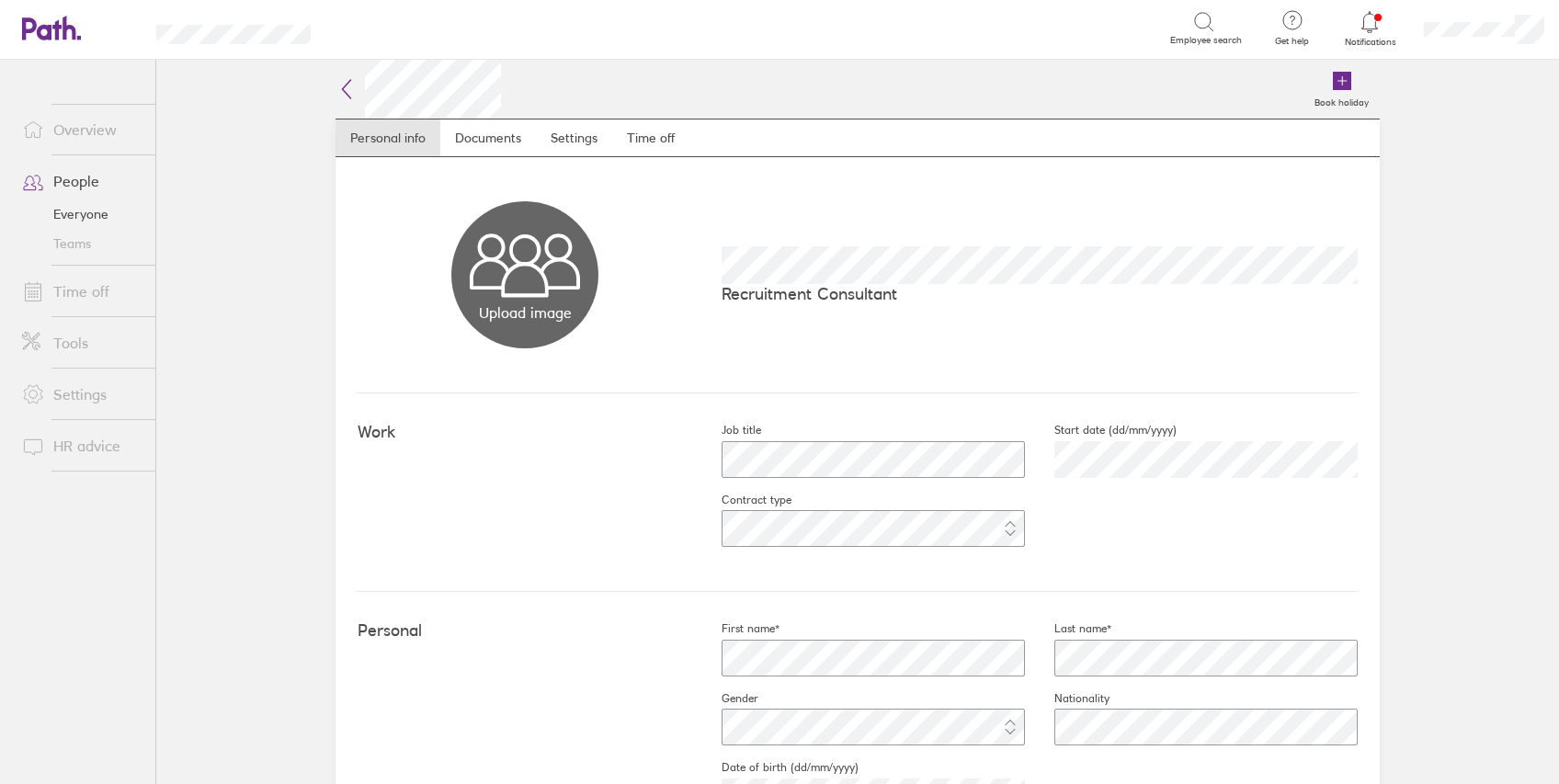 click 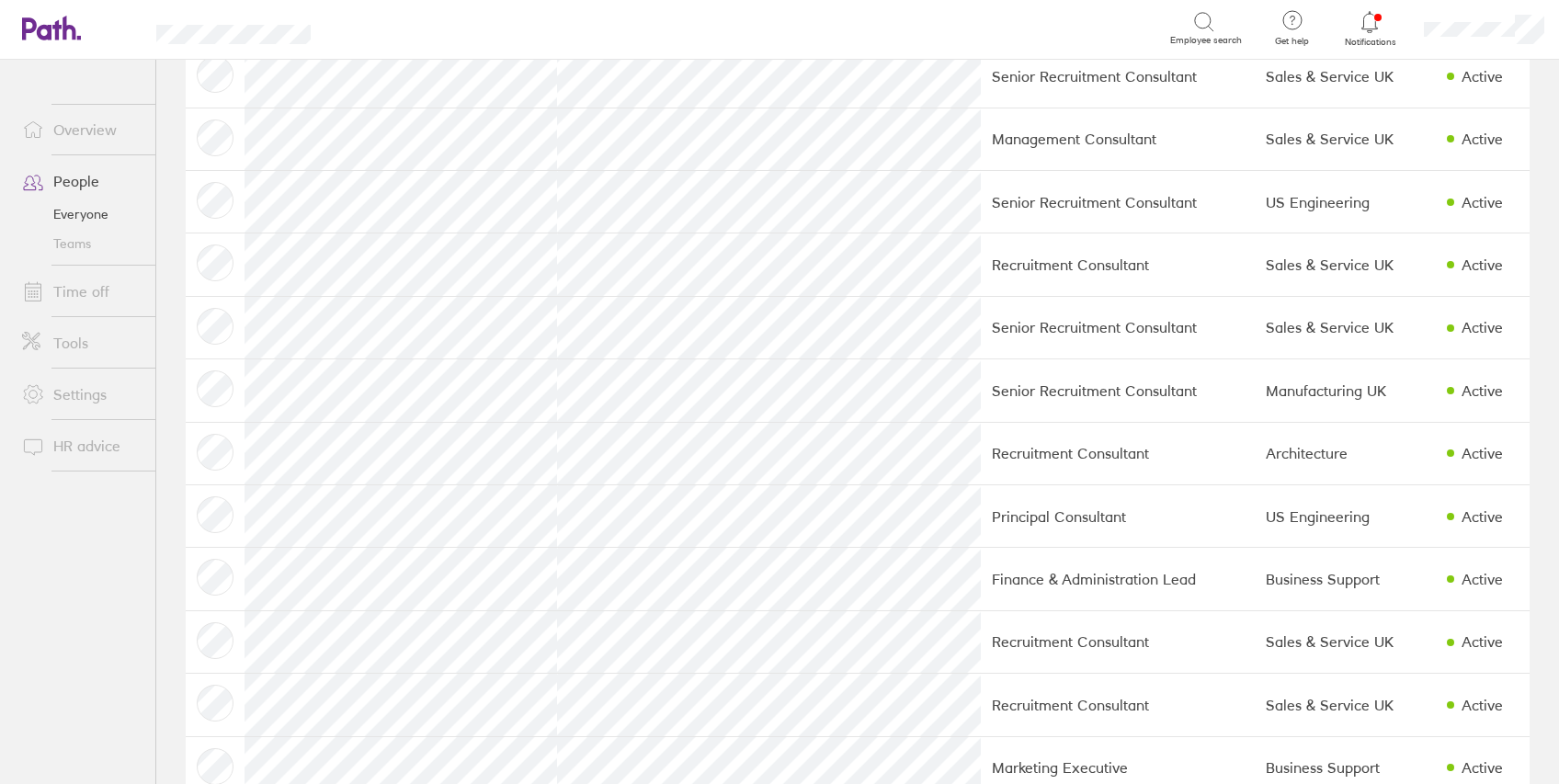 scroll, scrollTop: 1037, scrollLeft: 0, axis: vertical 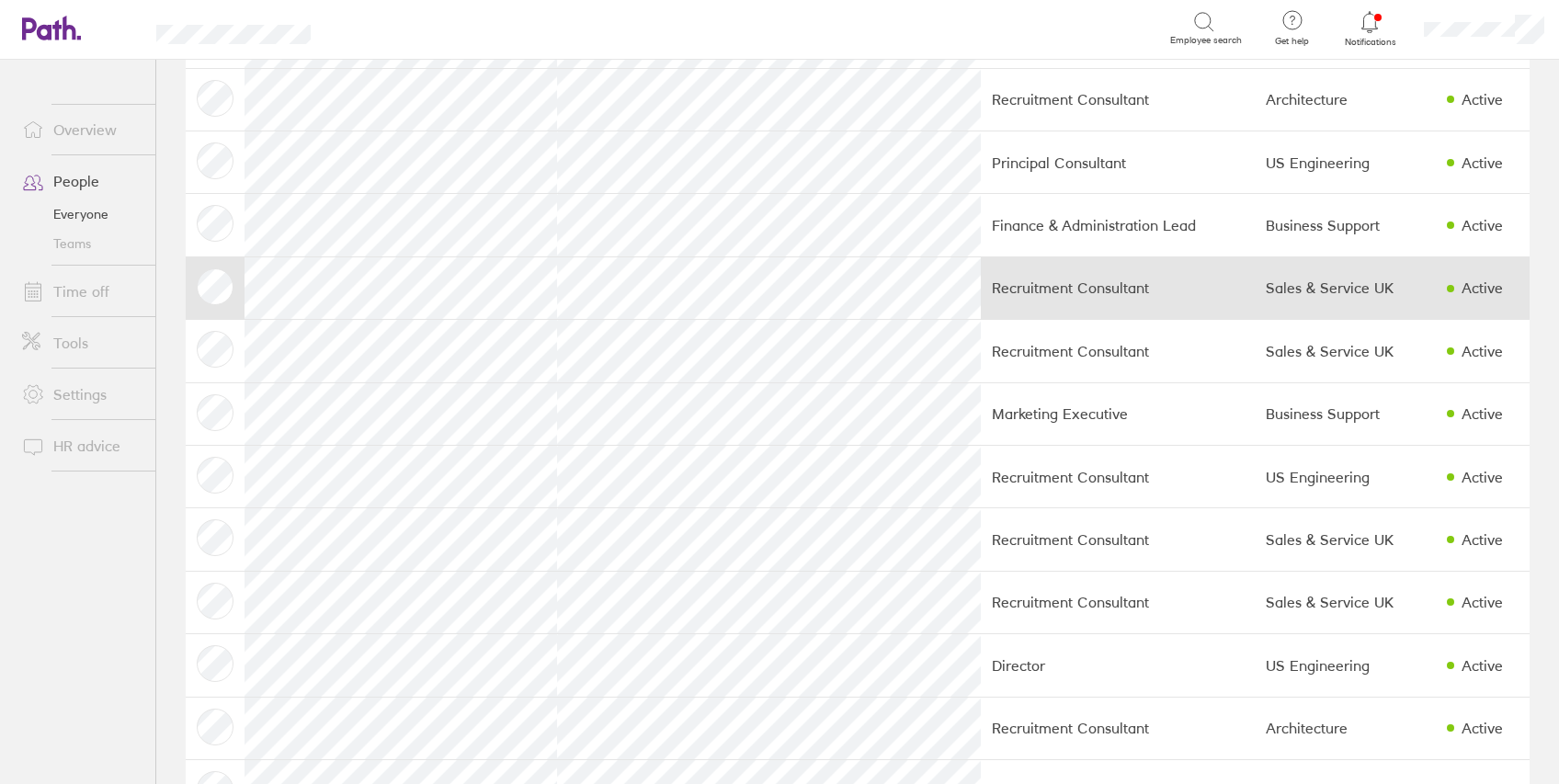 click on "Recruitment Consultant" at bounding box center (1118, 288) 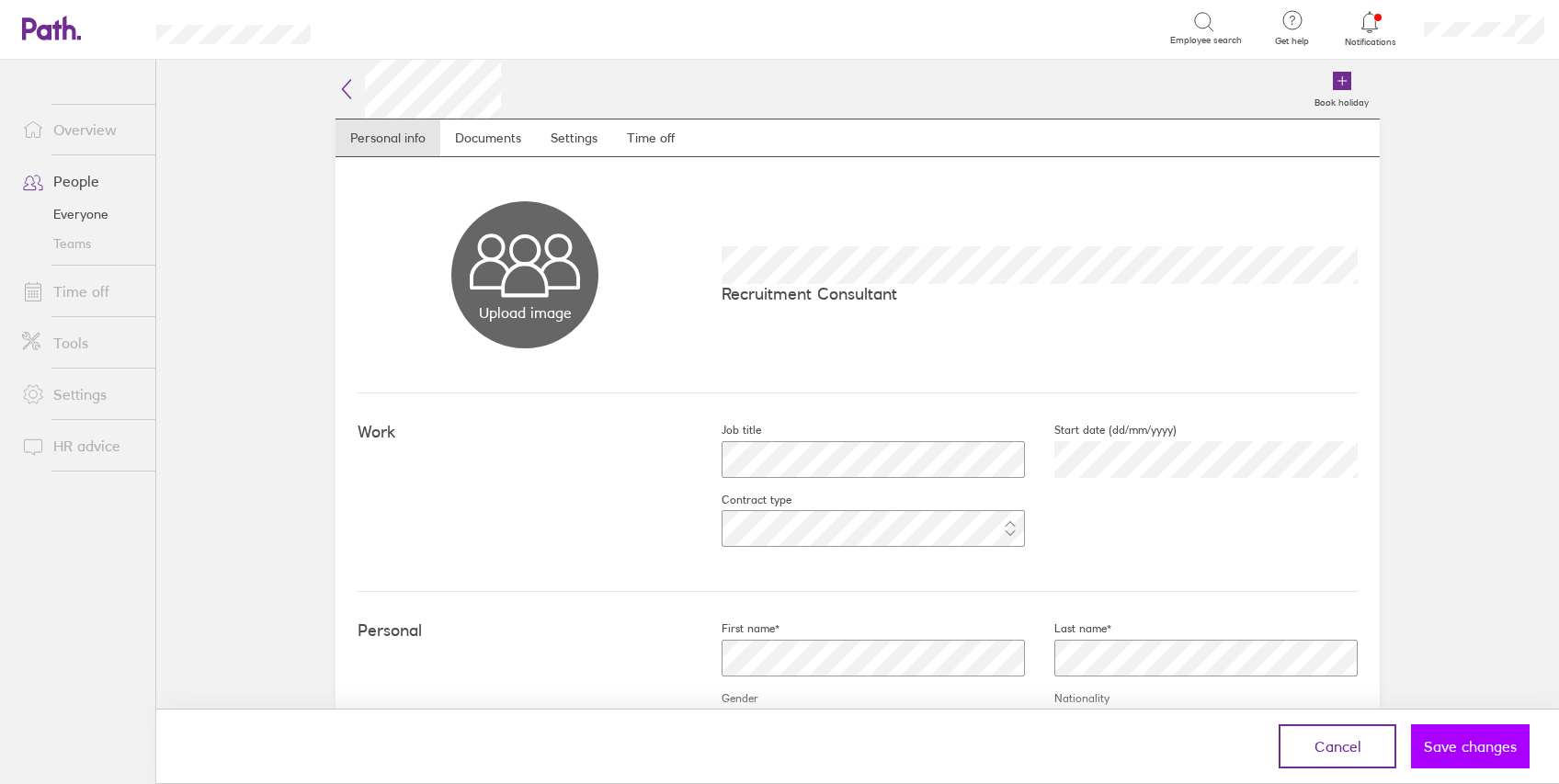 click on "Save changes" at bounding box center (1470, 746) 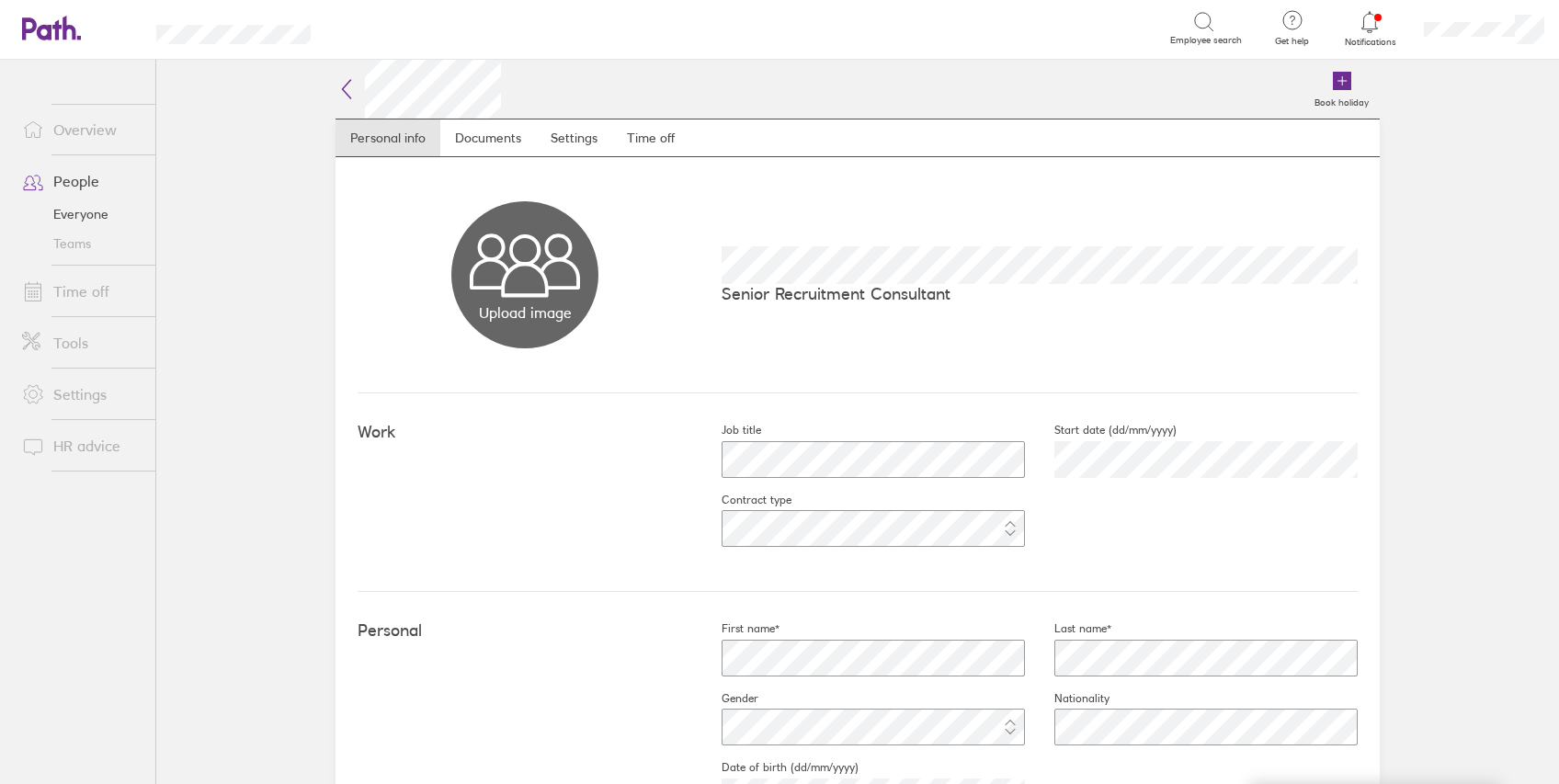 click 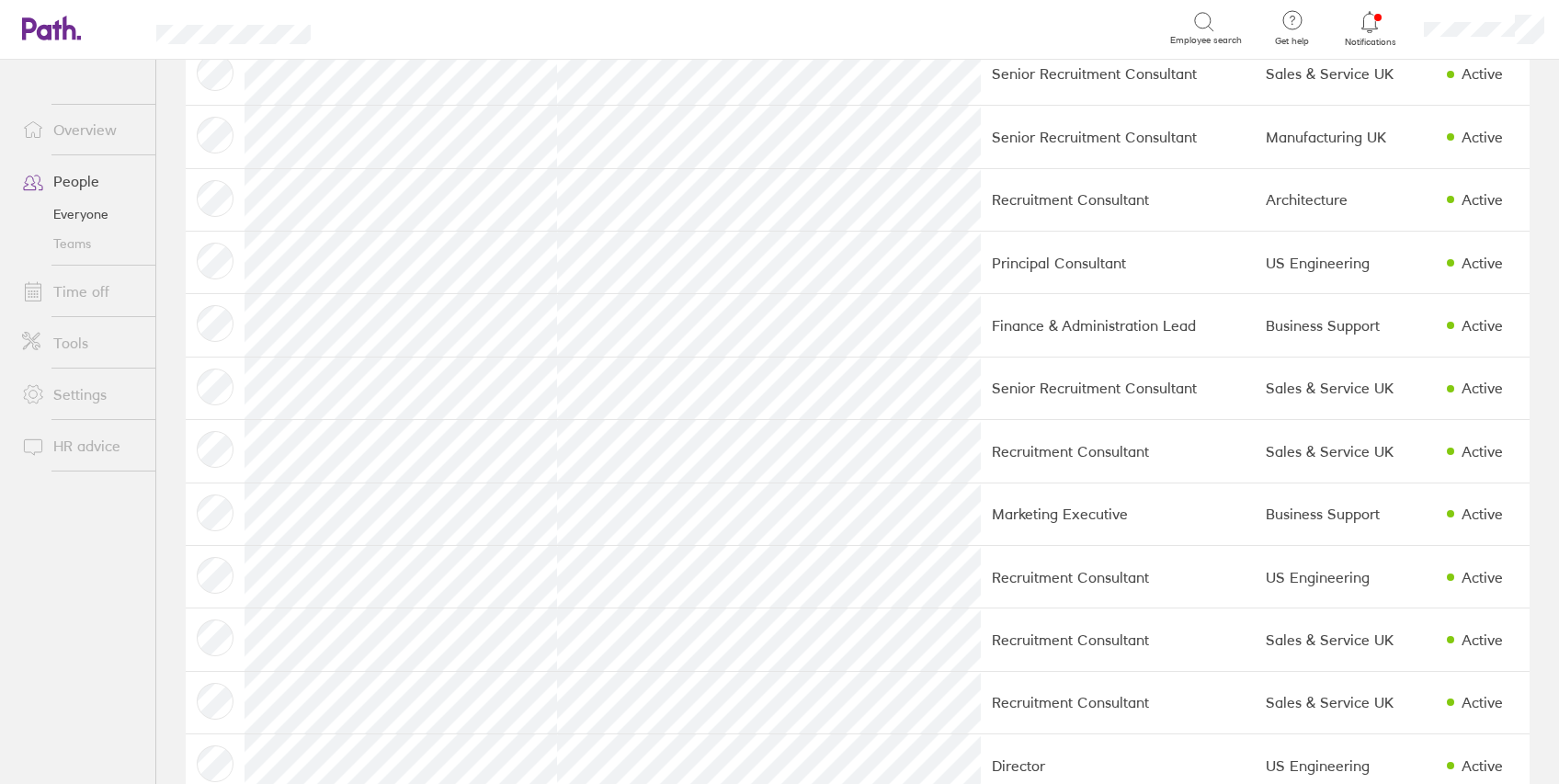 scroll, scrollTop: 939, scrollLeft: 0, axis: vertical 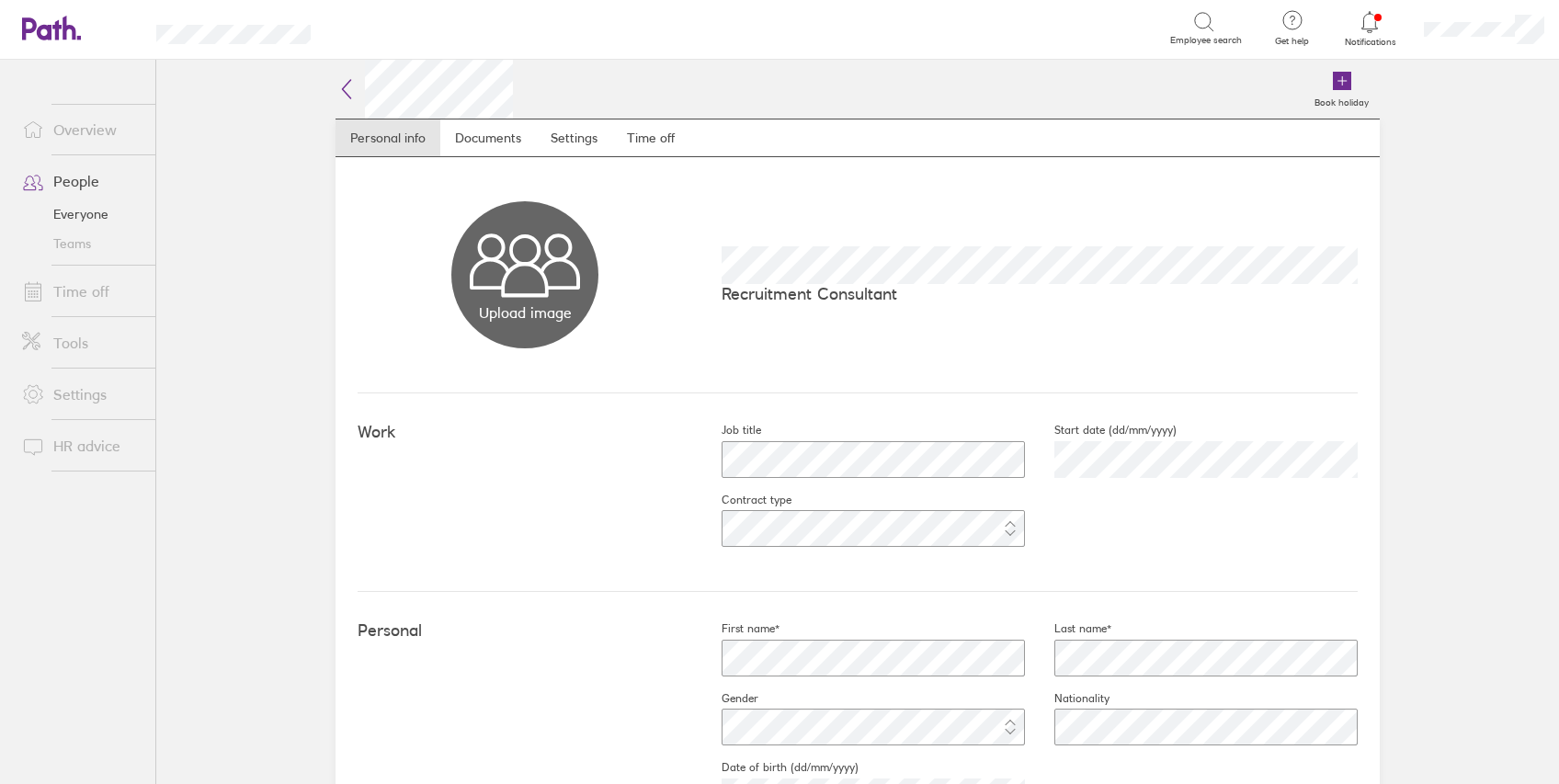 click 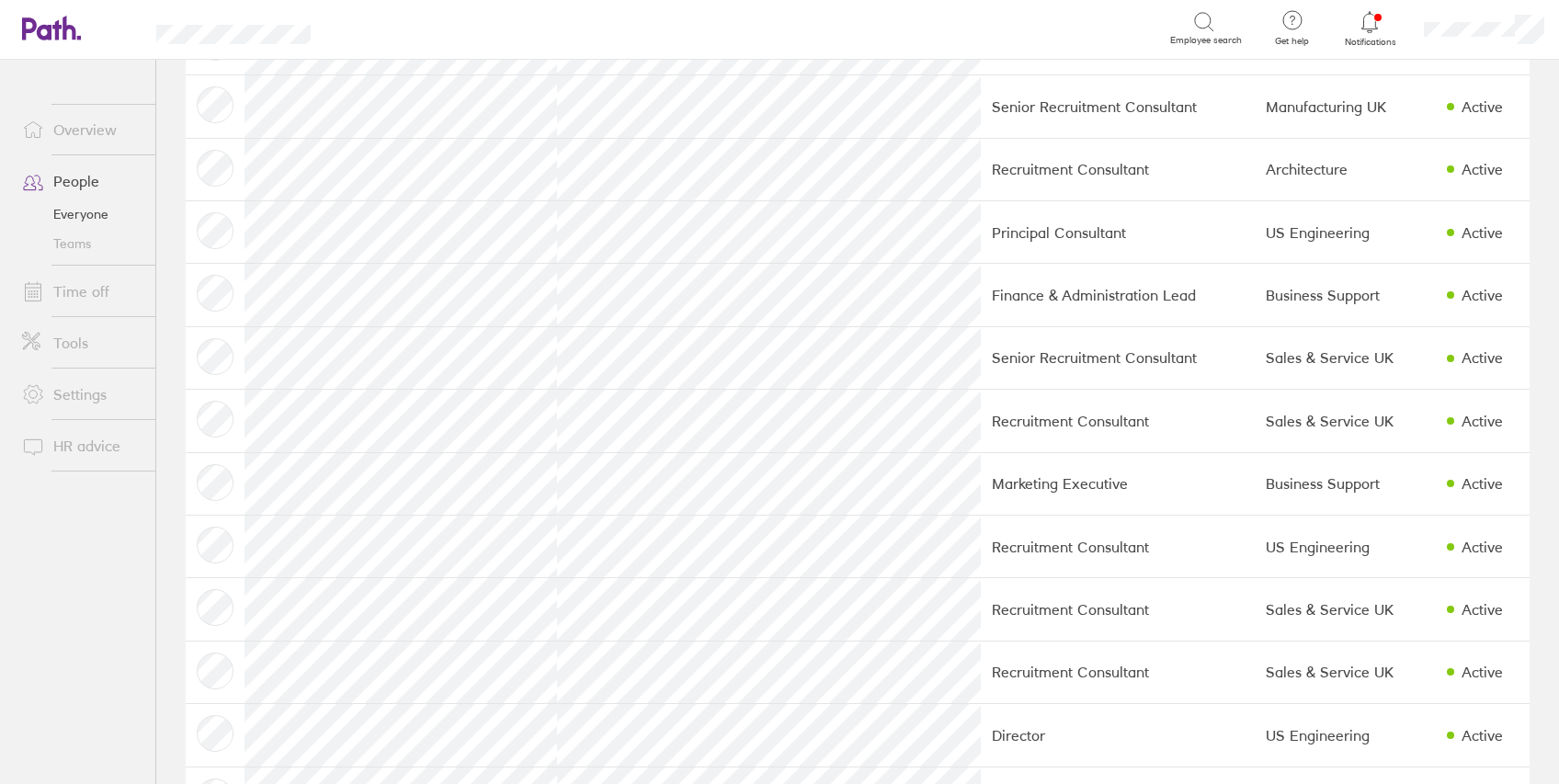 scroll, scrollTop: 1091, scrollLeft: 0, axis: vertical 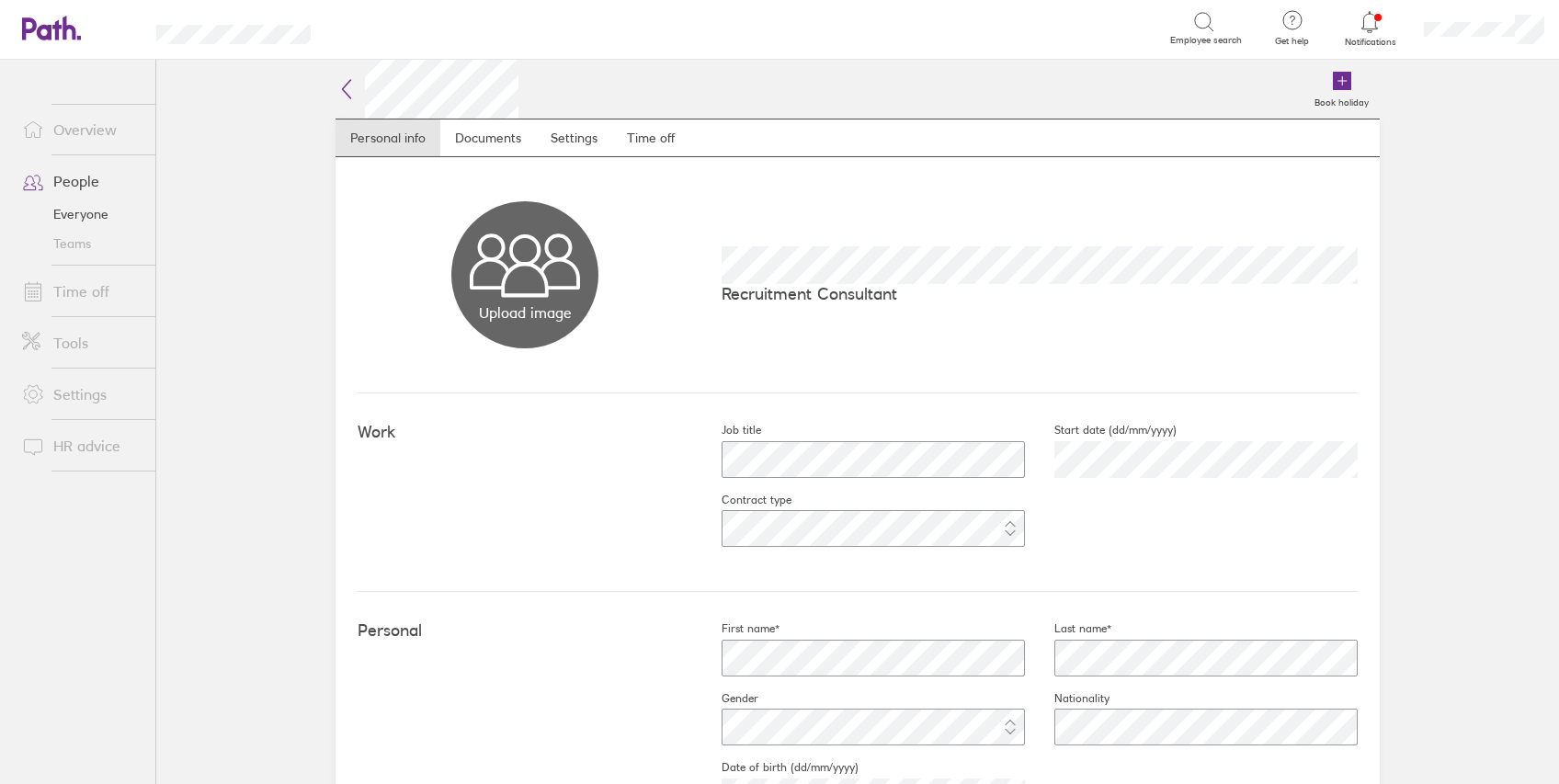 click 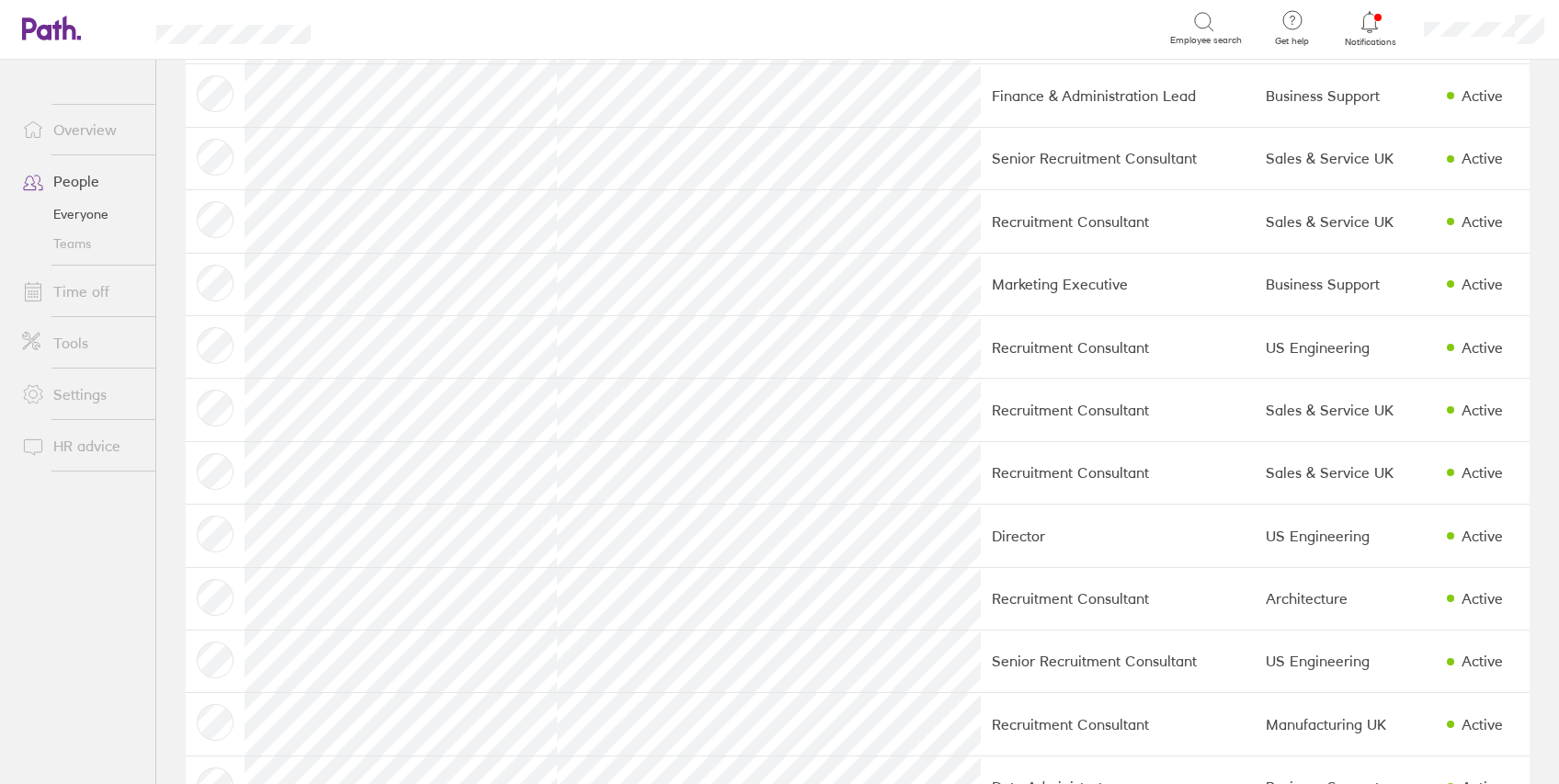 scroll, scrollTop: 1188, scrollLeft: 0, axis: vertical 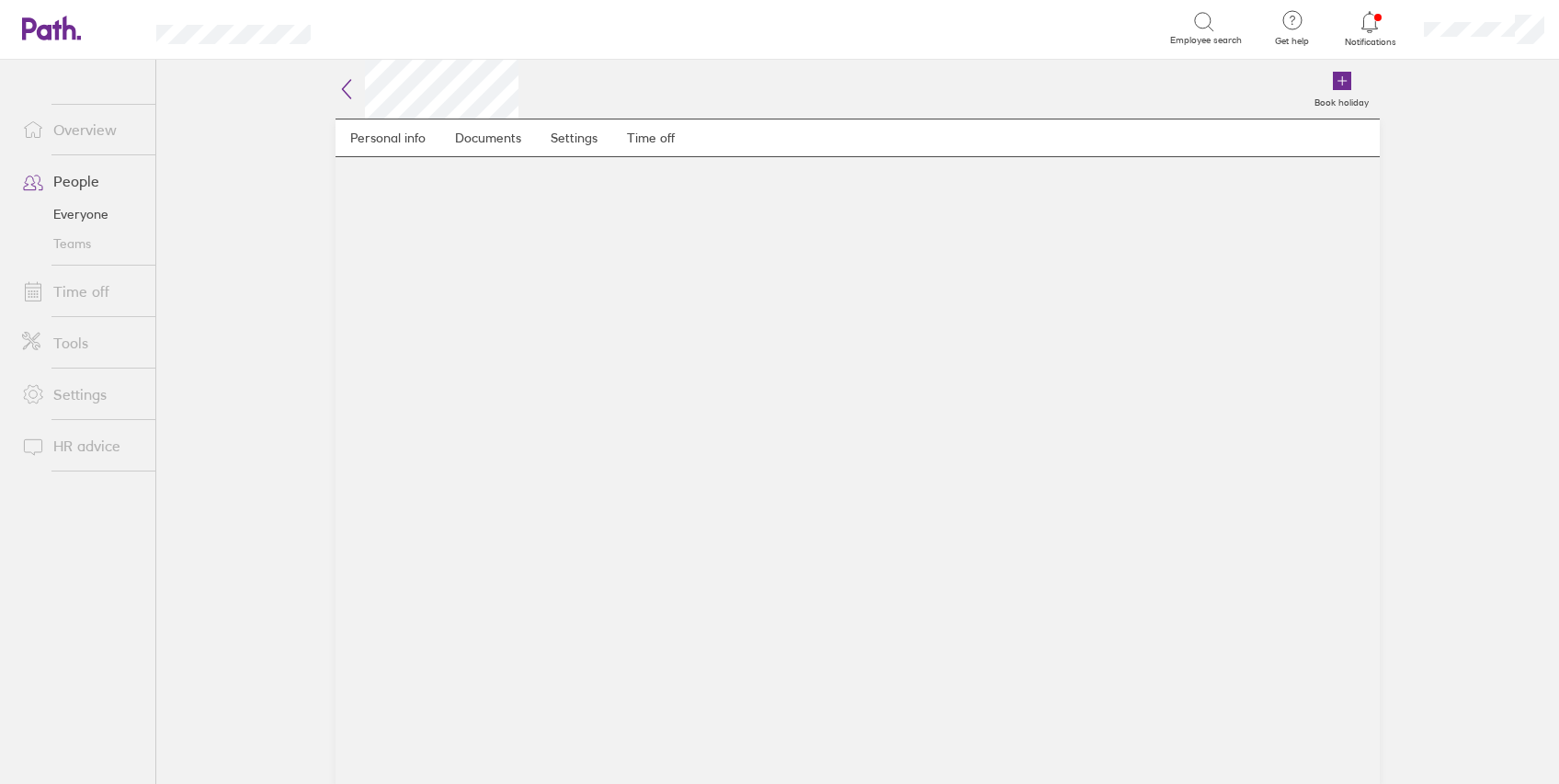 click 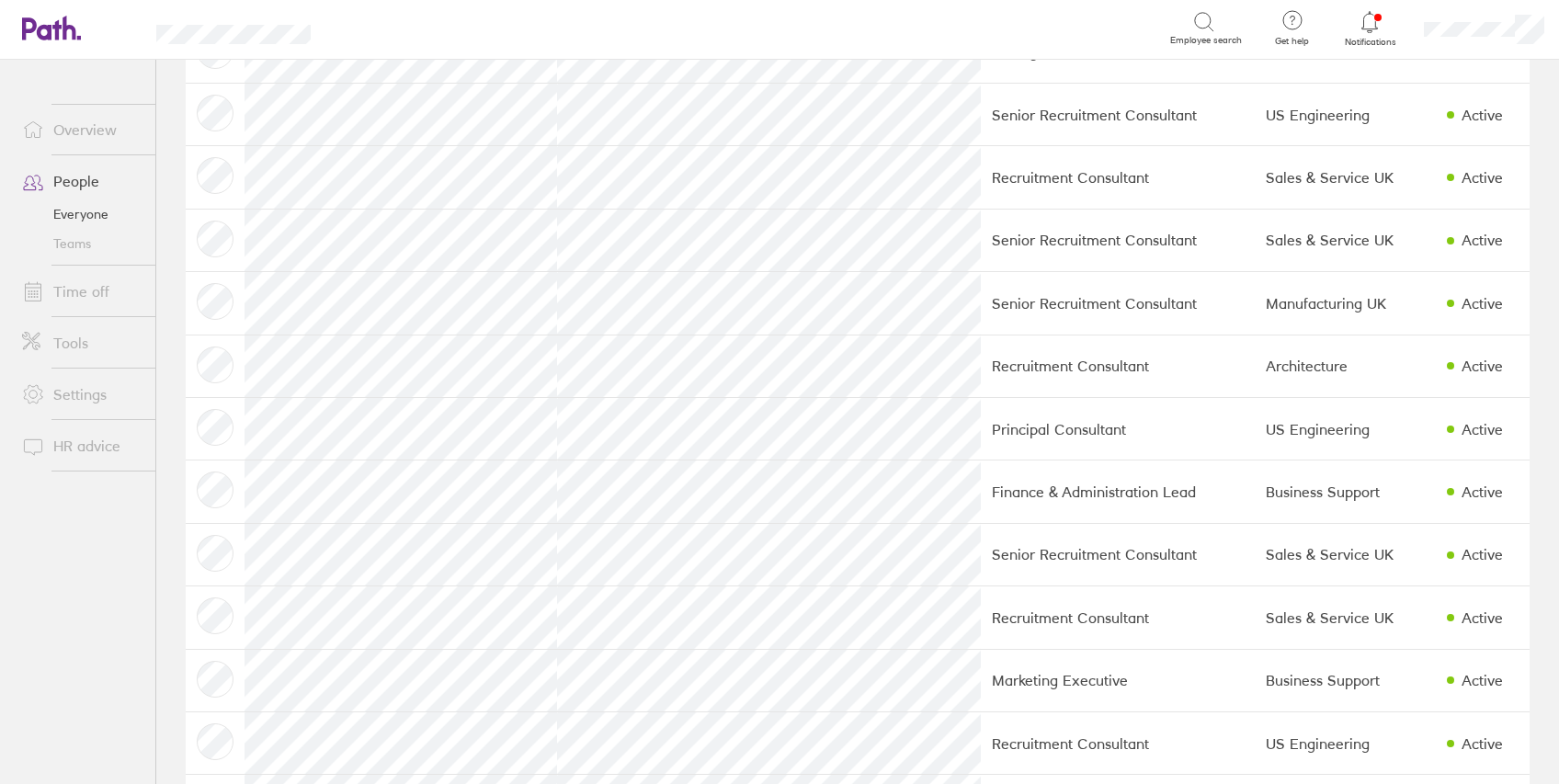 scroll, scrollTop: 1136, scrollLeft: 0, axis: vertical 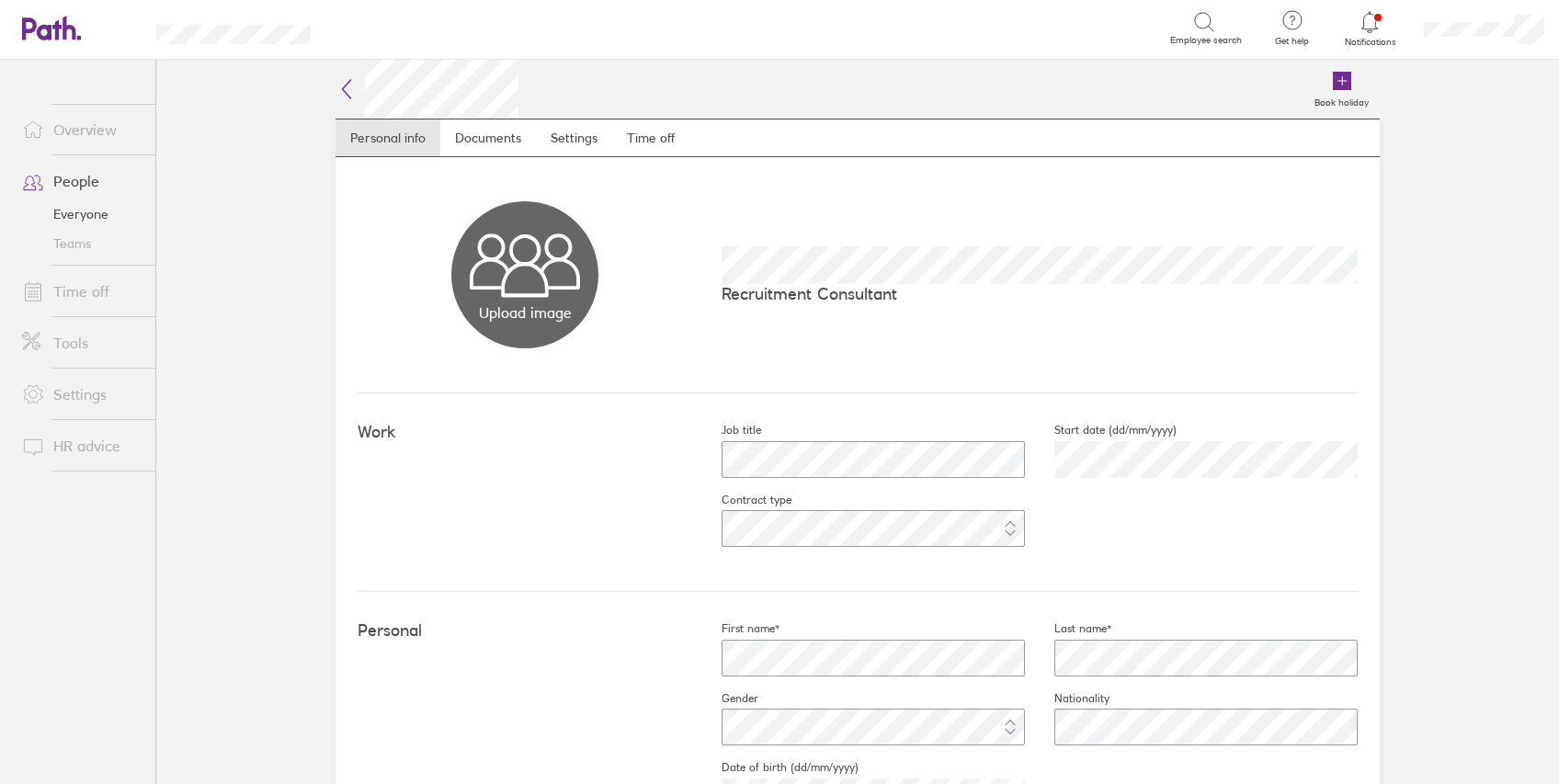 click 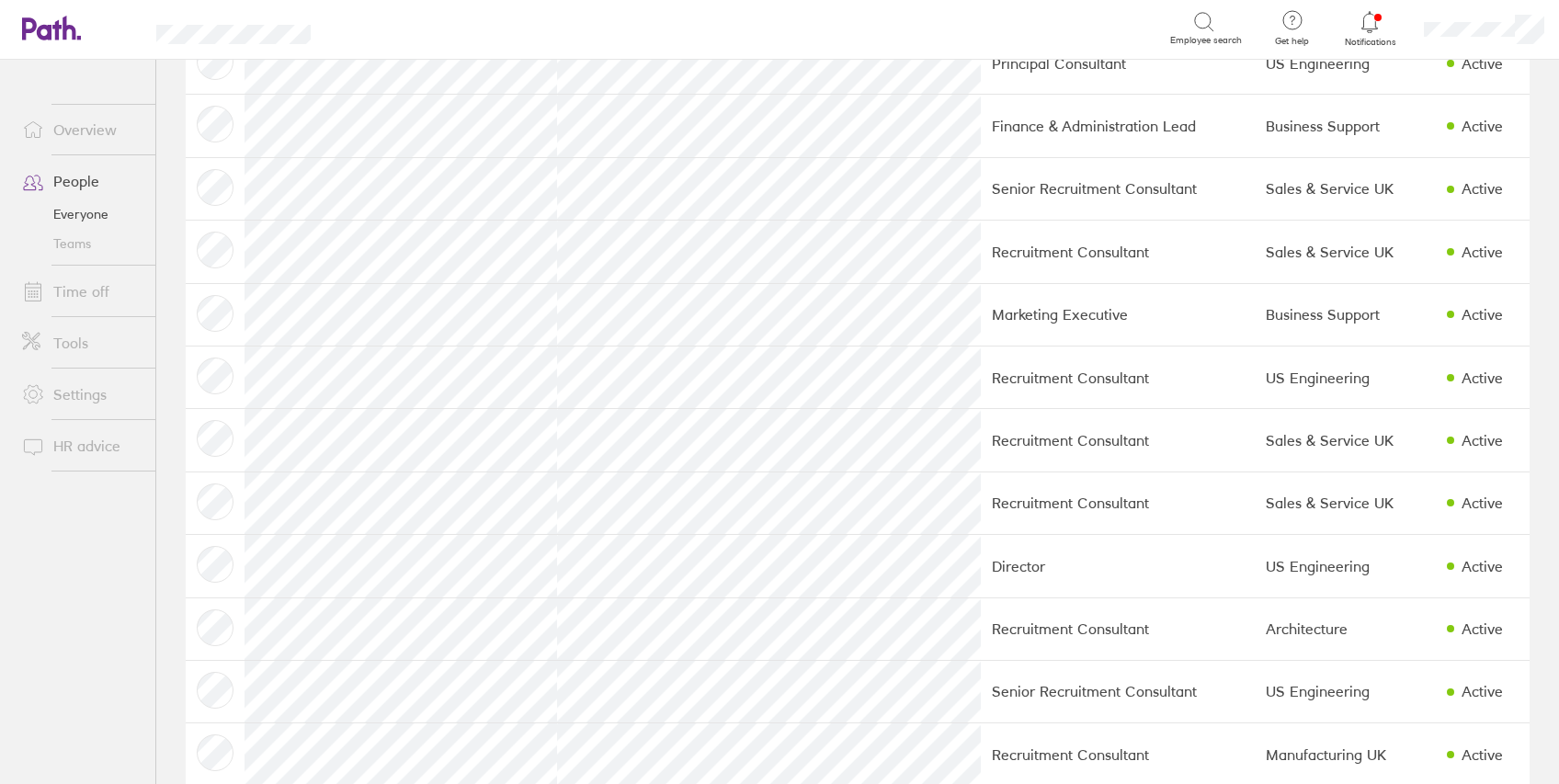 scroll, scrollTop: 1111, scrollLeft: 0, axis: vertical 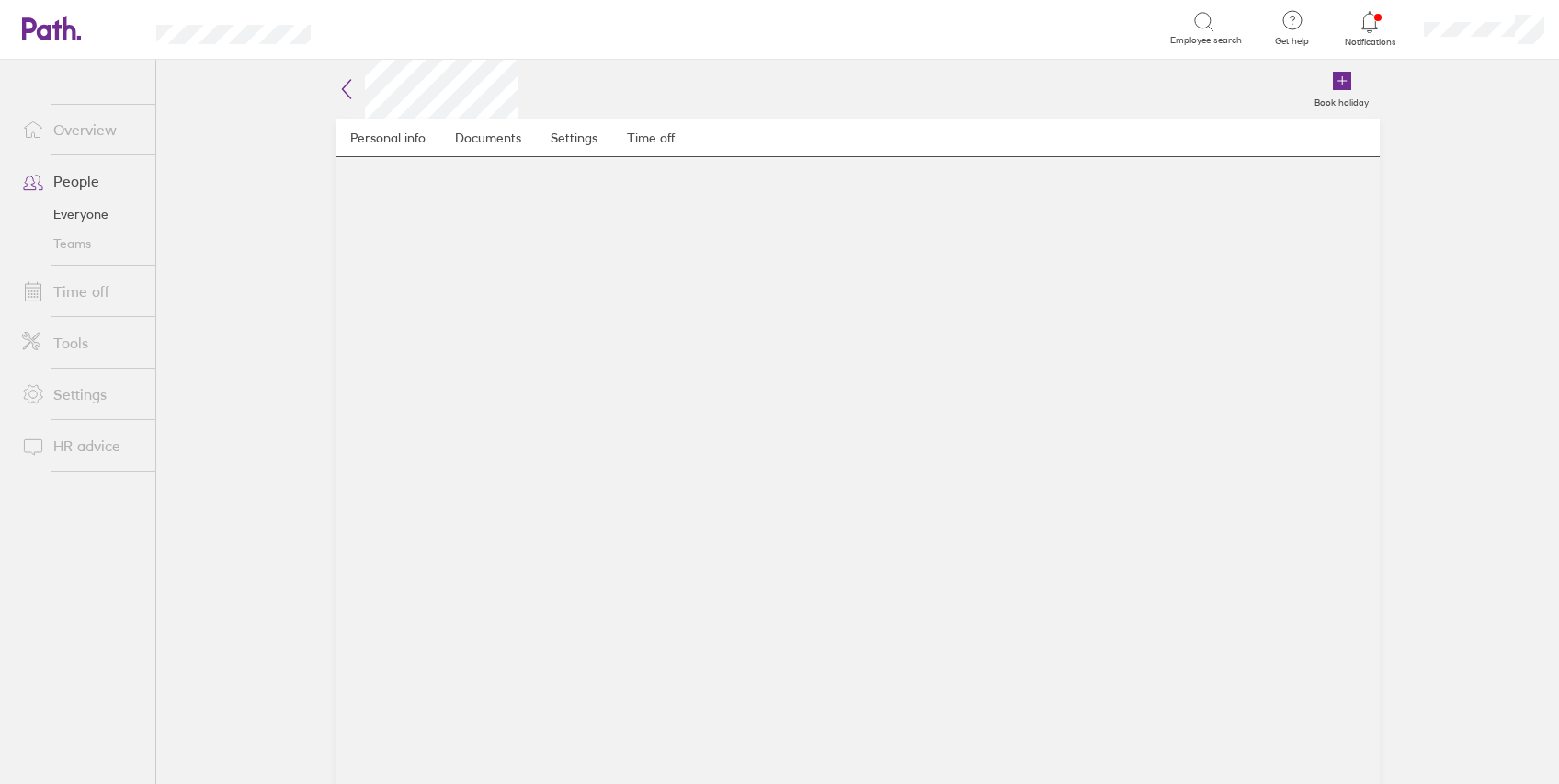 click 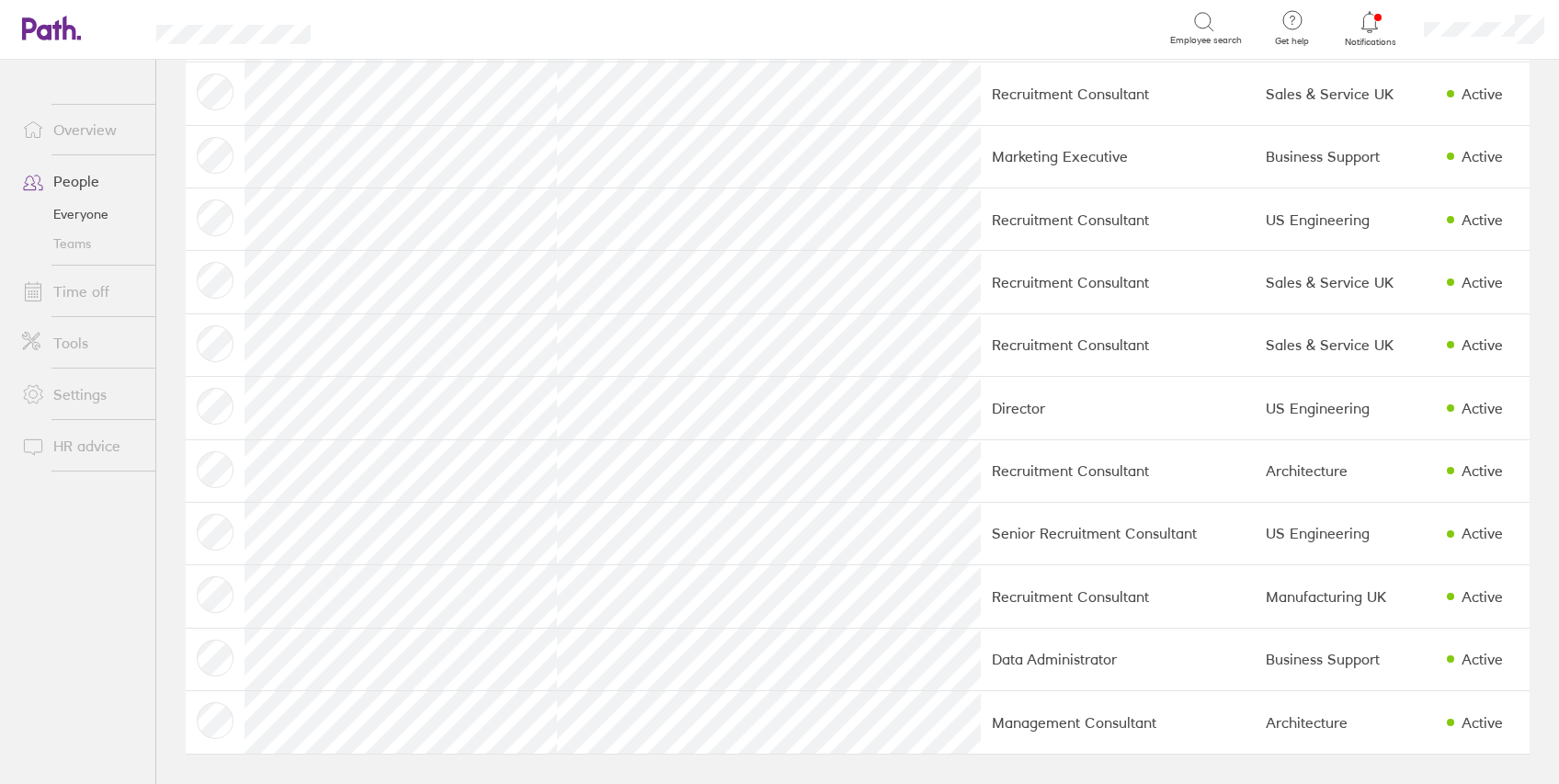 scroll, scrollTop: 1219, scrollLeft: 0, axis: vertical 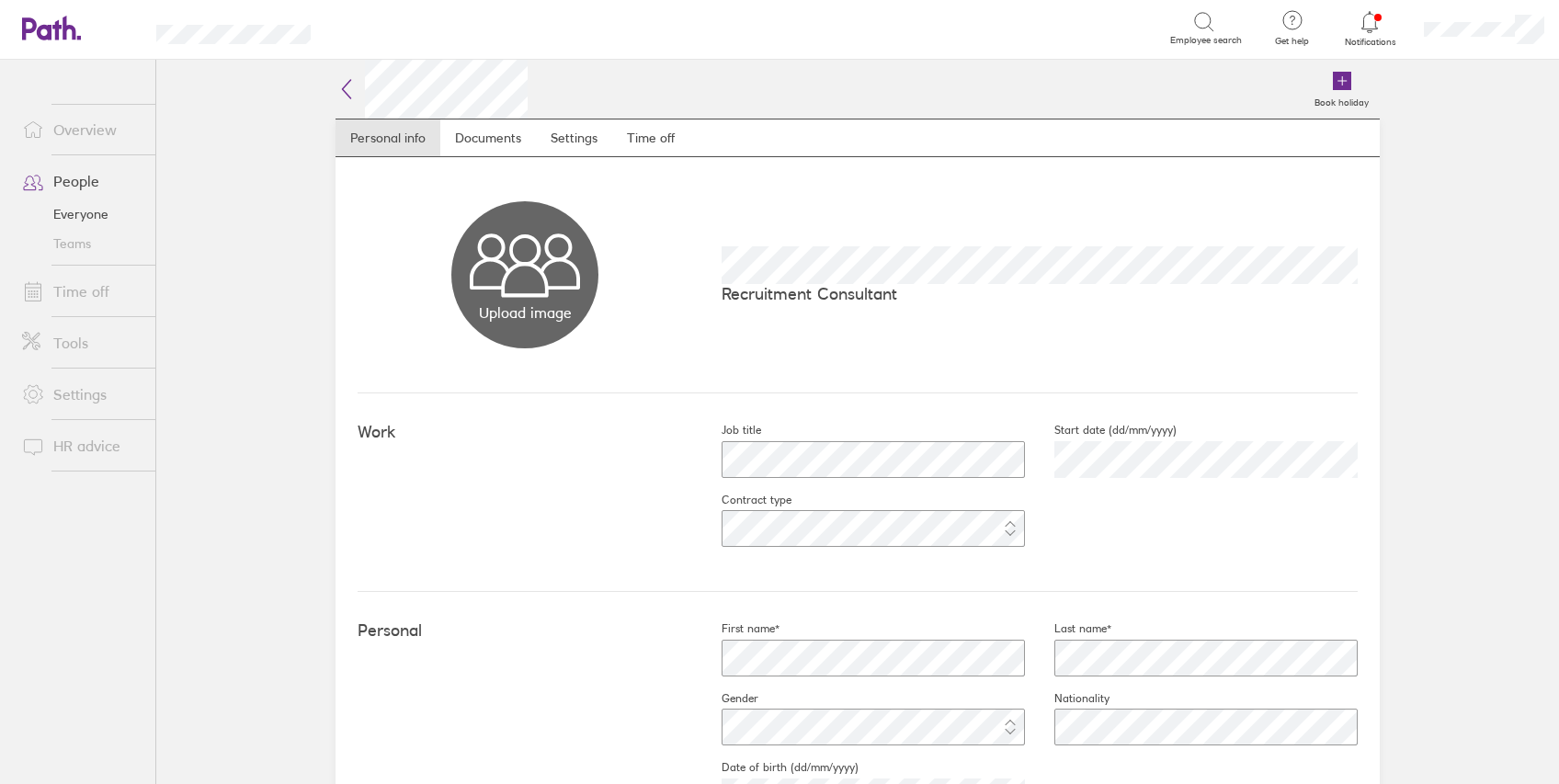 click 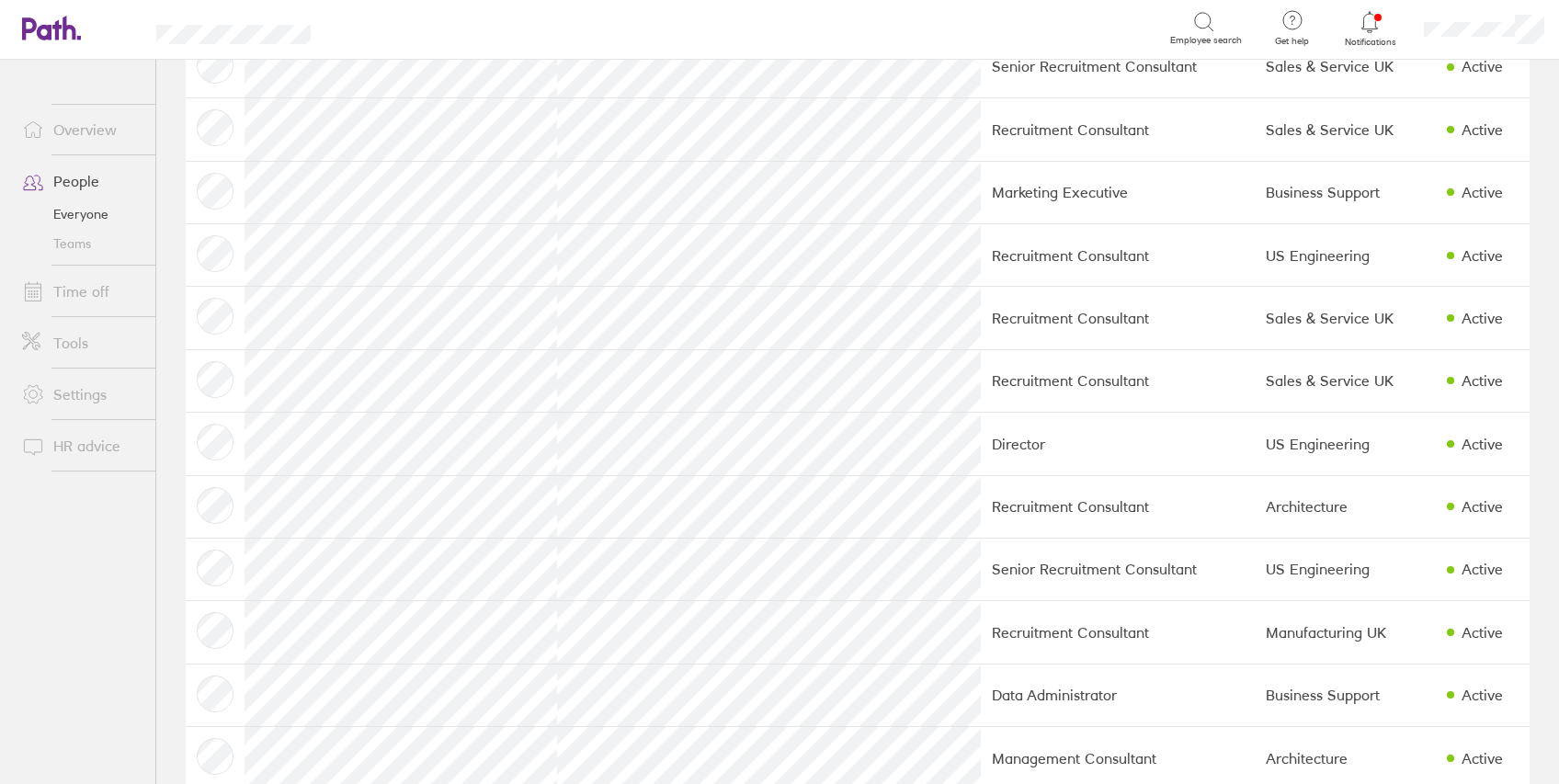 scroll, scrollTop: 1311, scrollLeft: 0, axis: vertical 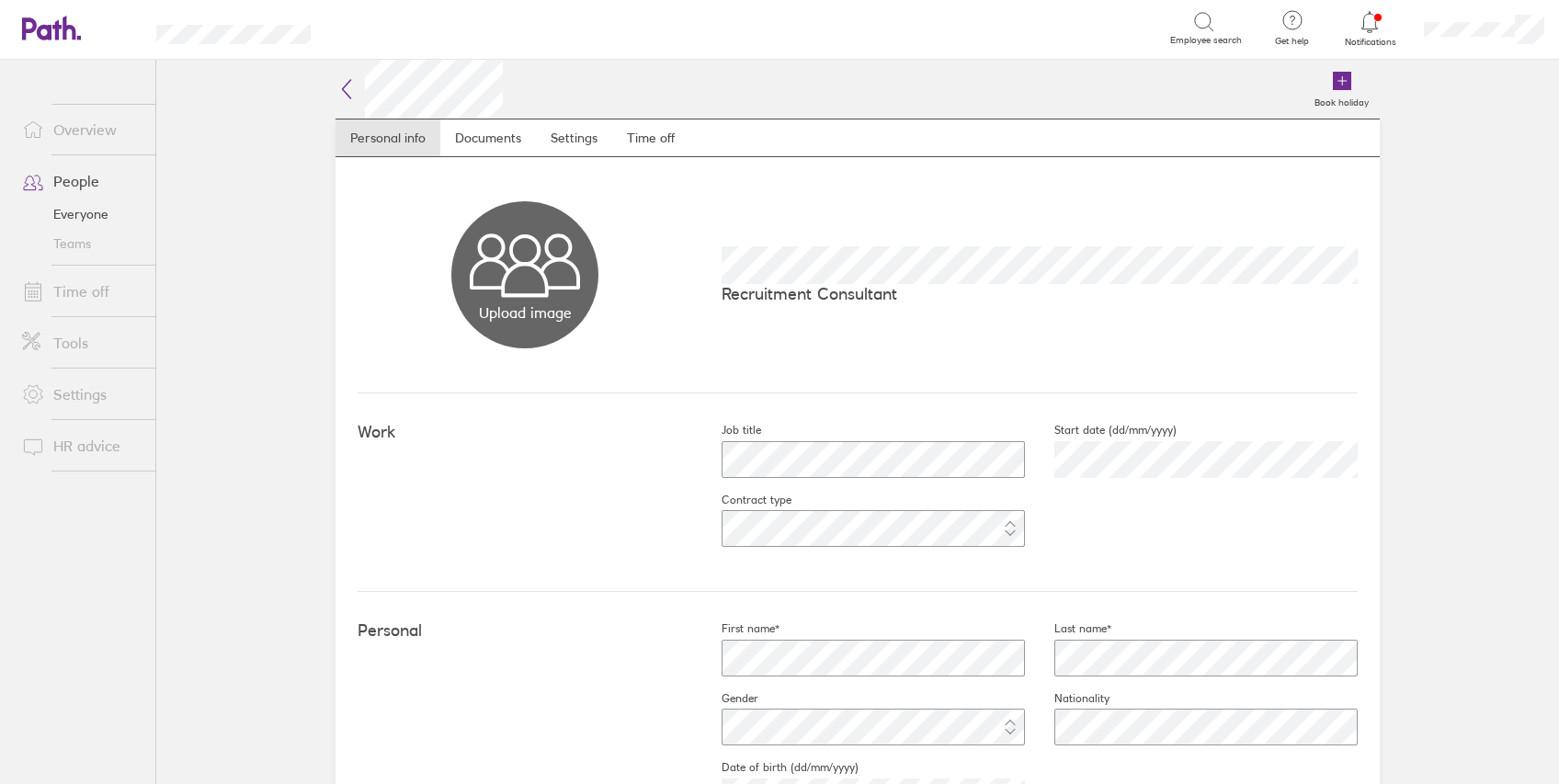click at bounding box center [419, 89] 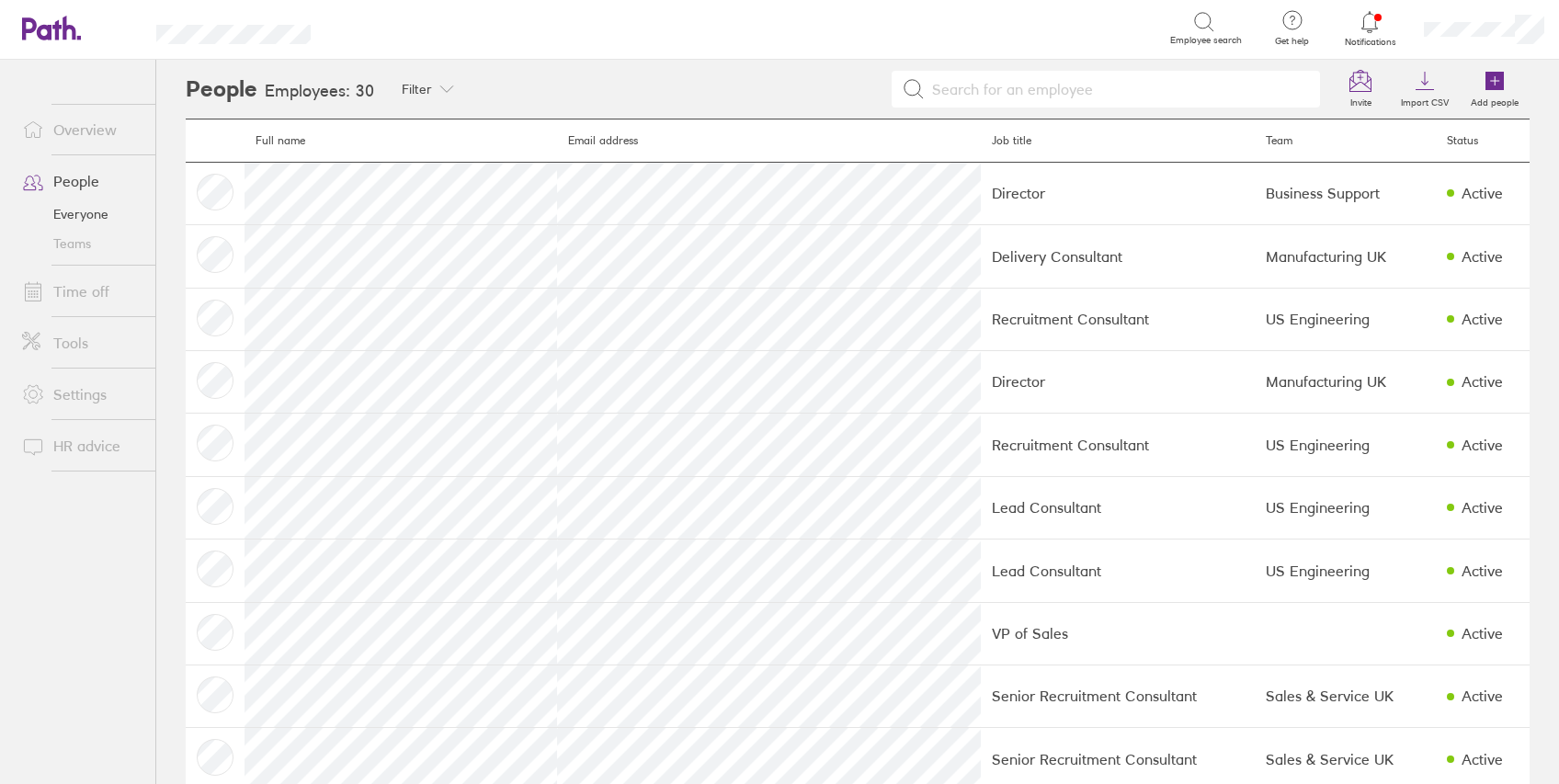 scroll, scrollTop: 1311, scrollLeft: 0, axis: vertical 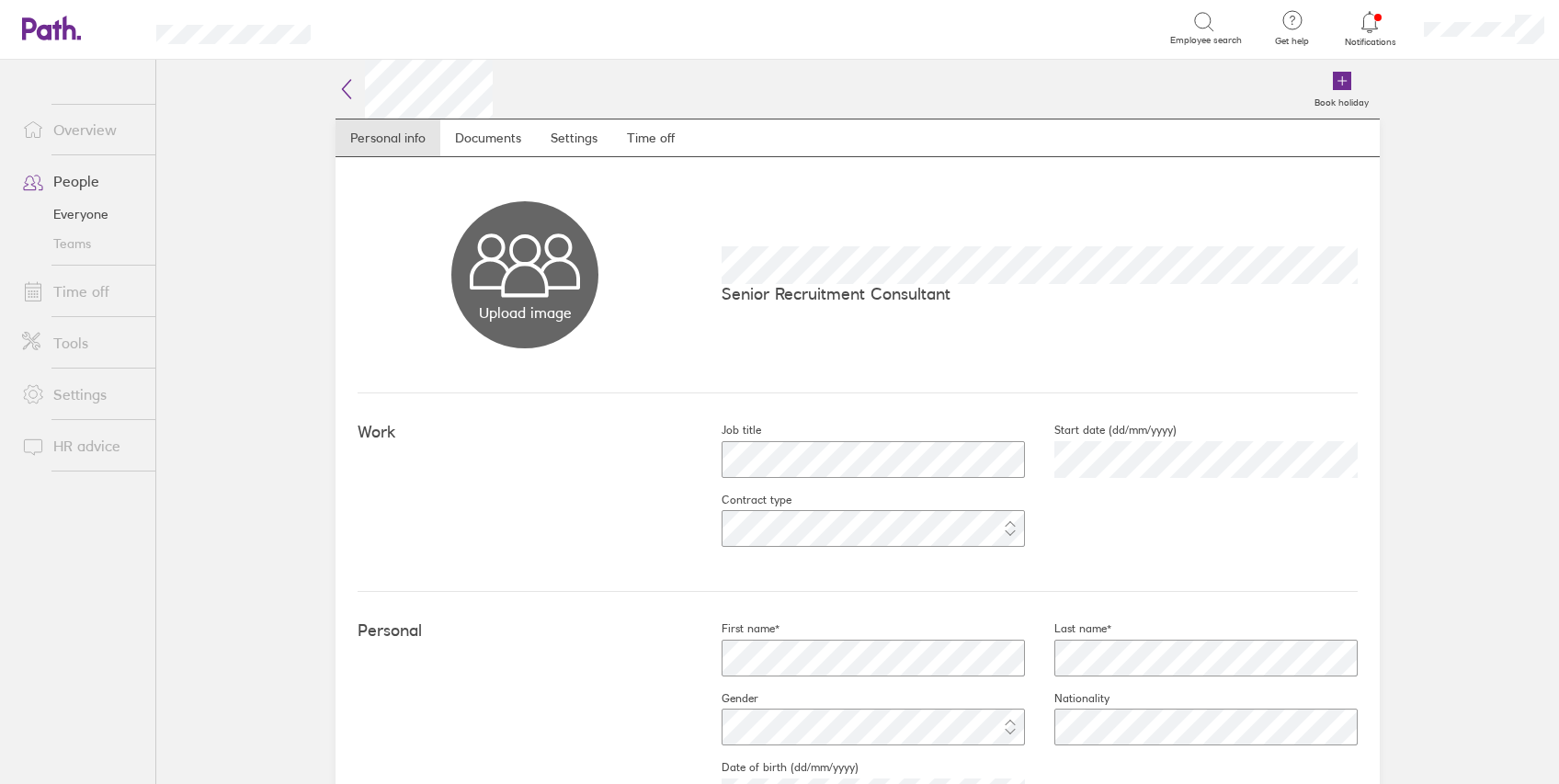 click 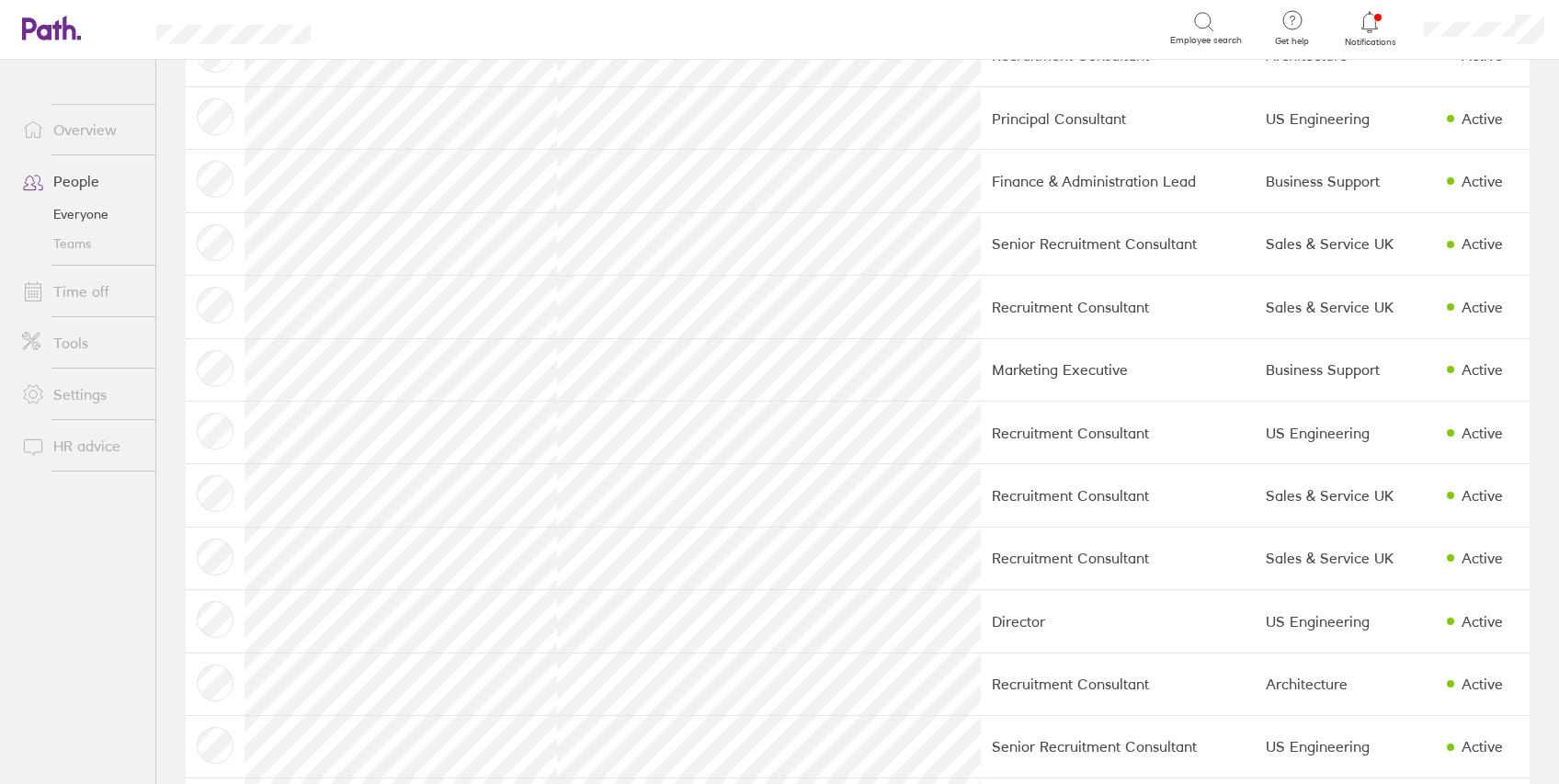 scroll, scrollTop: 1311, scrollLeft: 0, axis: vertical 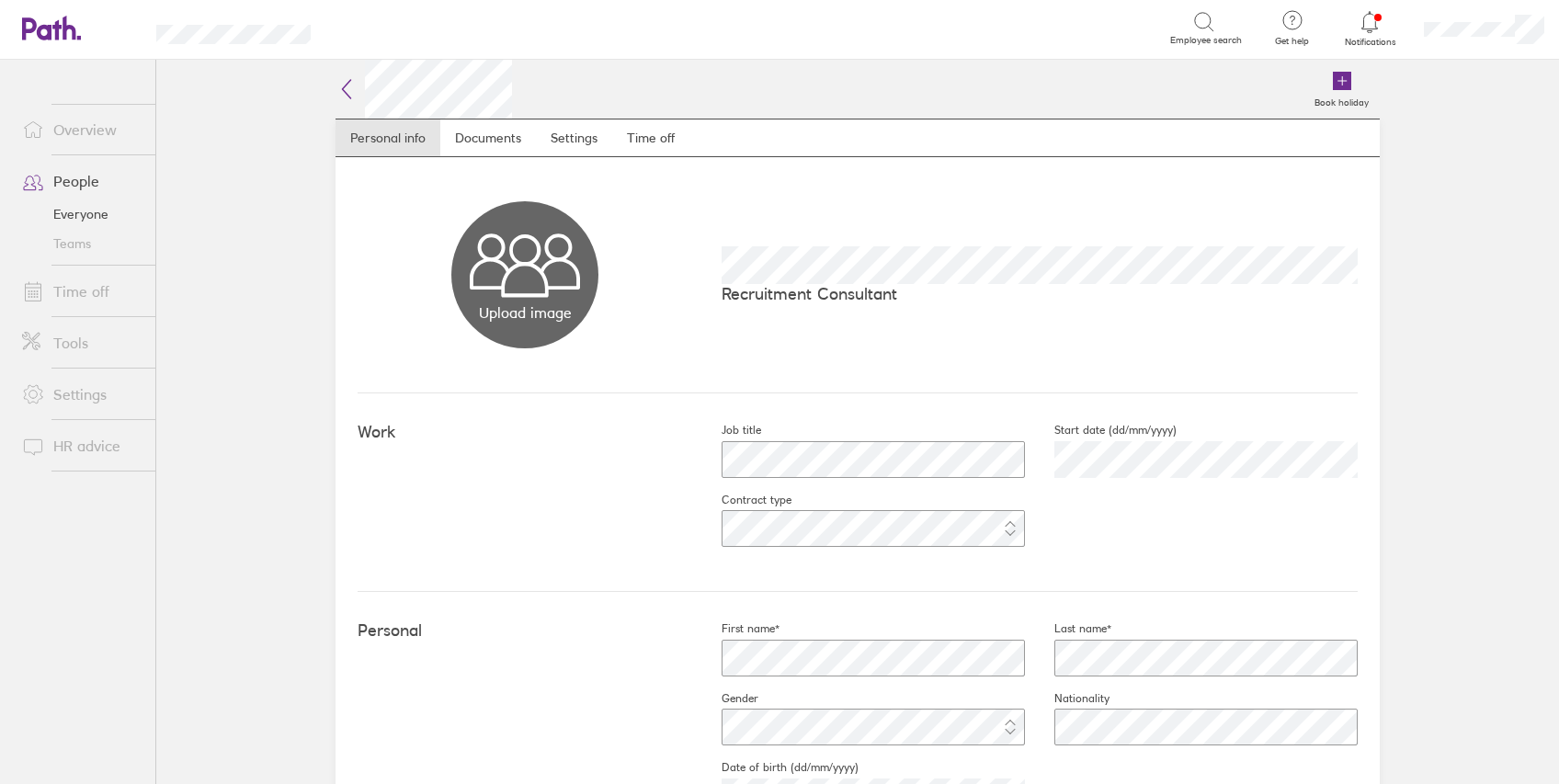 click 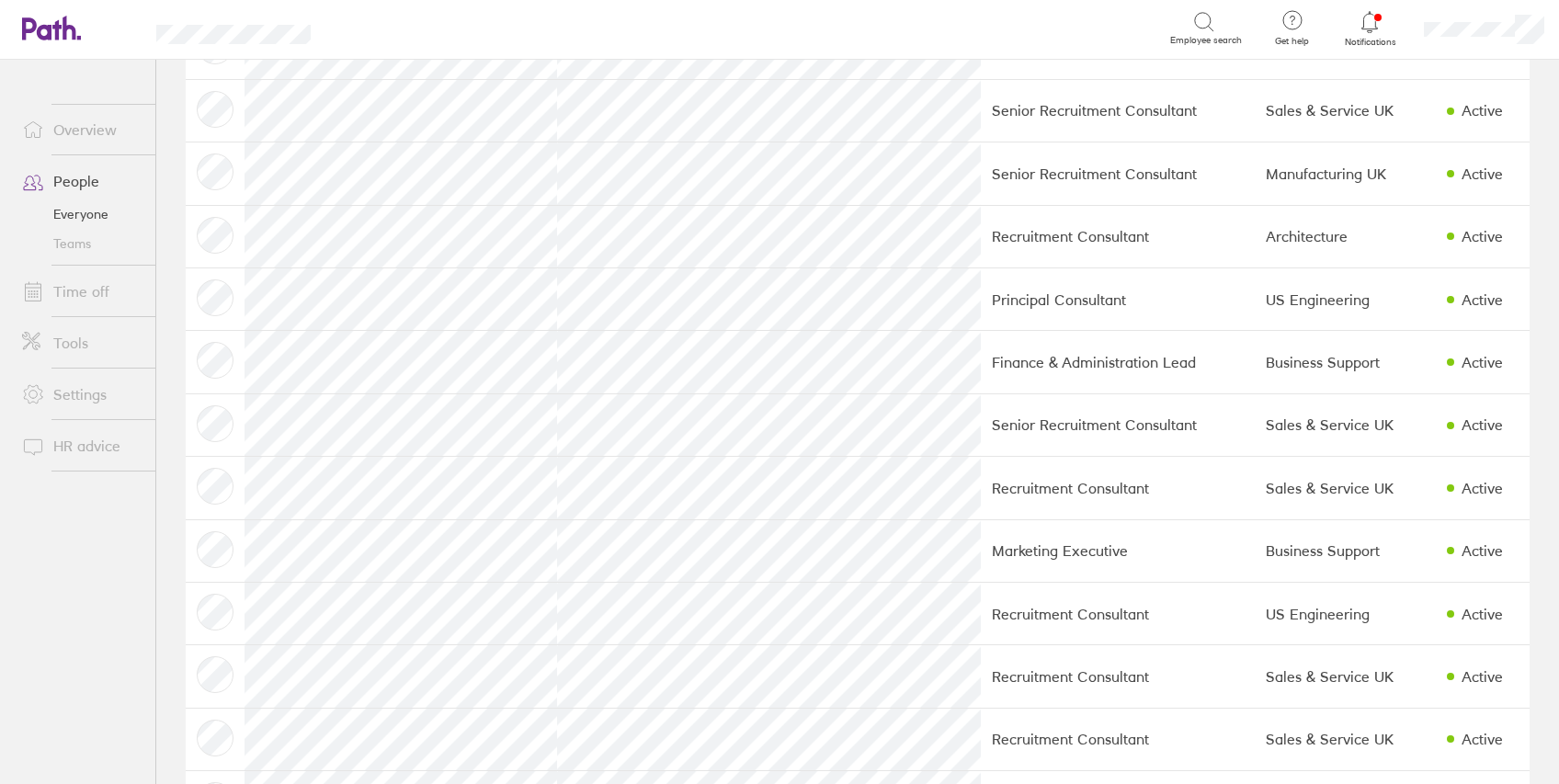 scroll, scrollTop: 1311, scrollLeft: 0, axis: vertical 